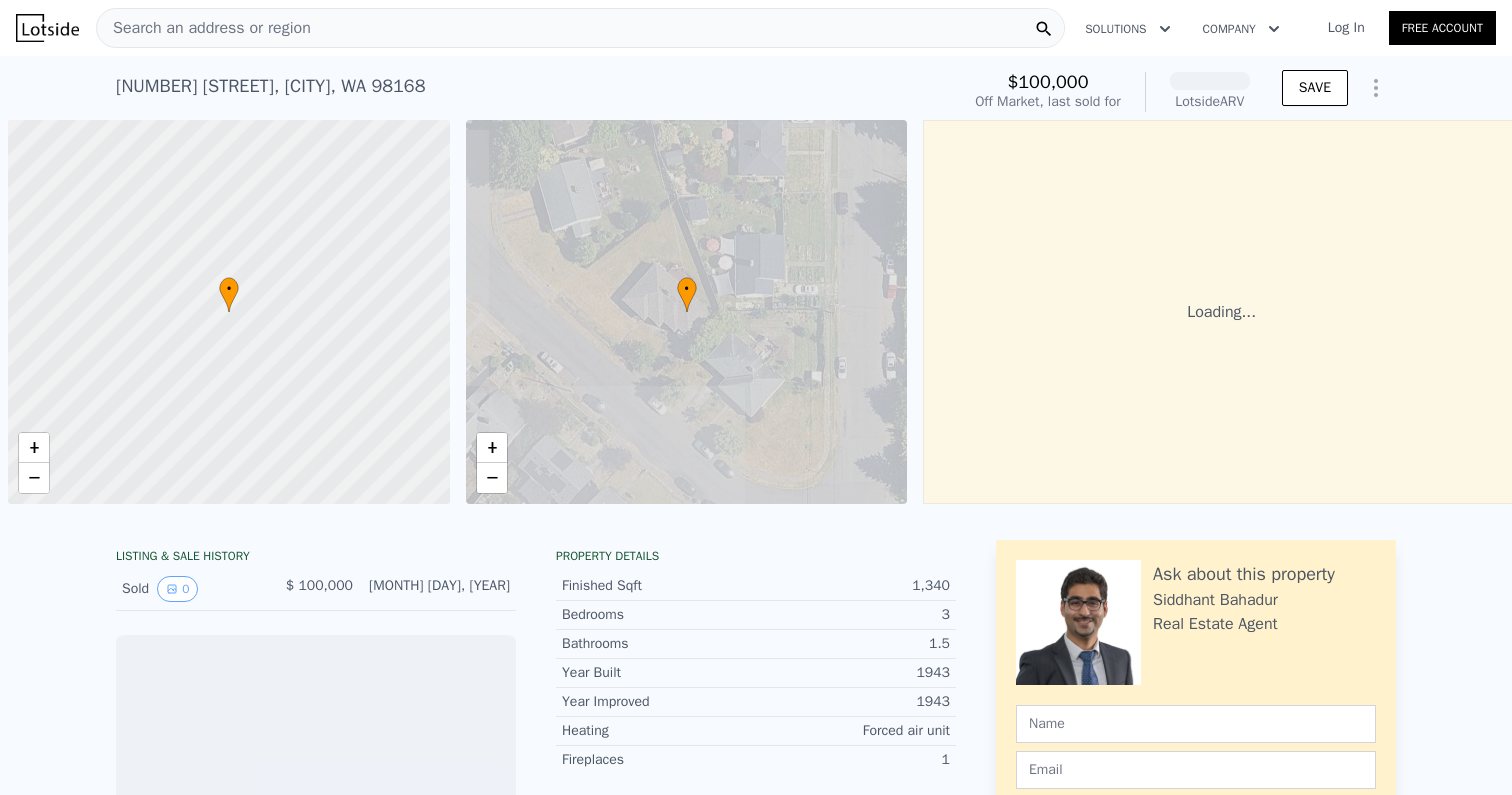 scroll, scrollTop: 0, scrollLeft: 0, axis: both 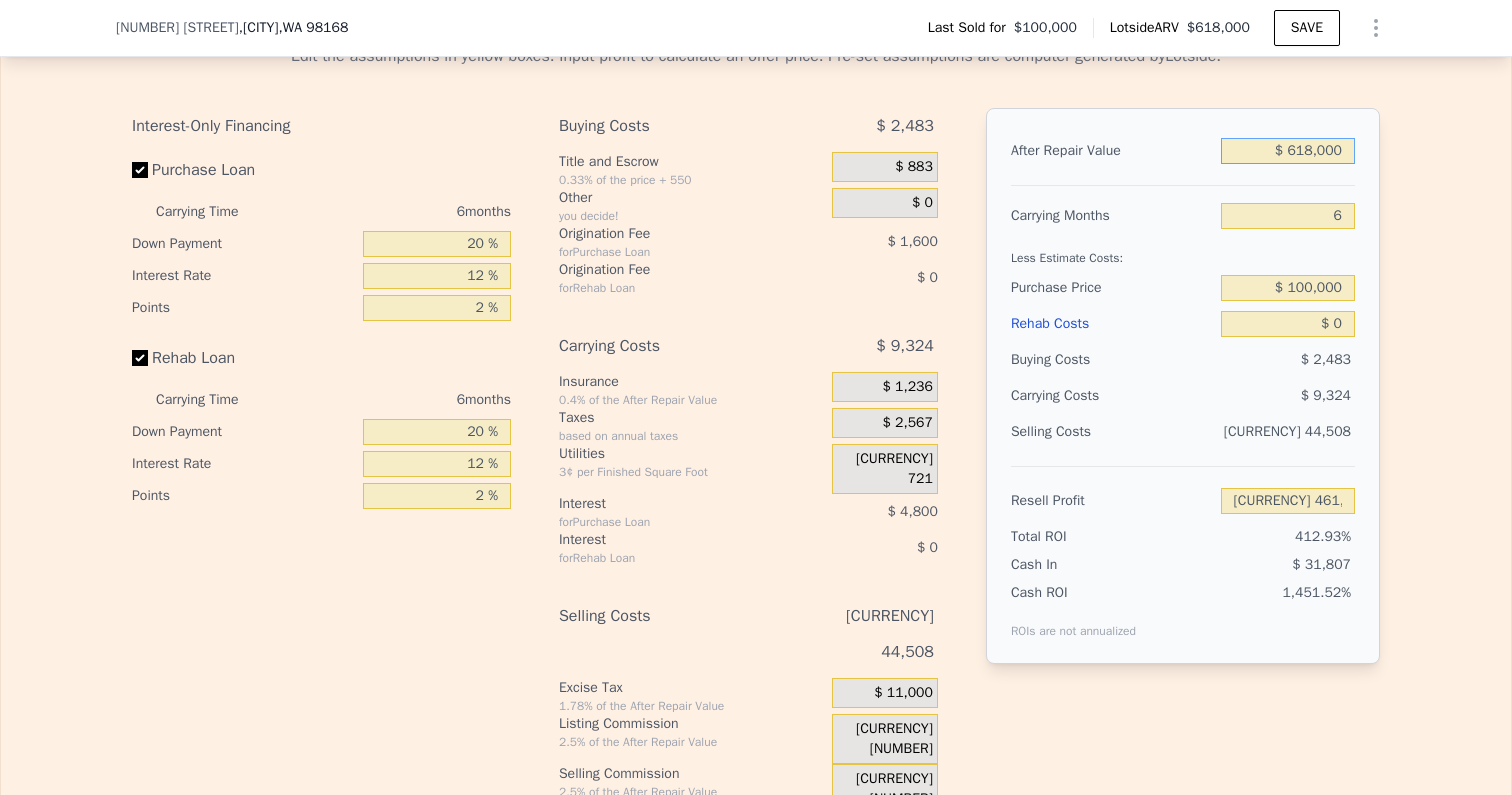 drag, startPoint x: 1289, startPoint y: 153, endPoint x: 1513, endPoint y: 153, distance: 224 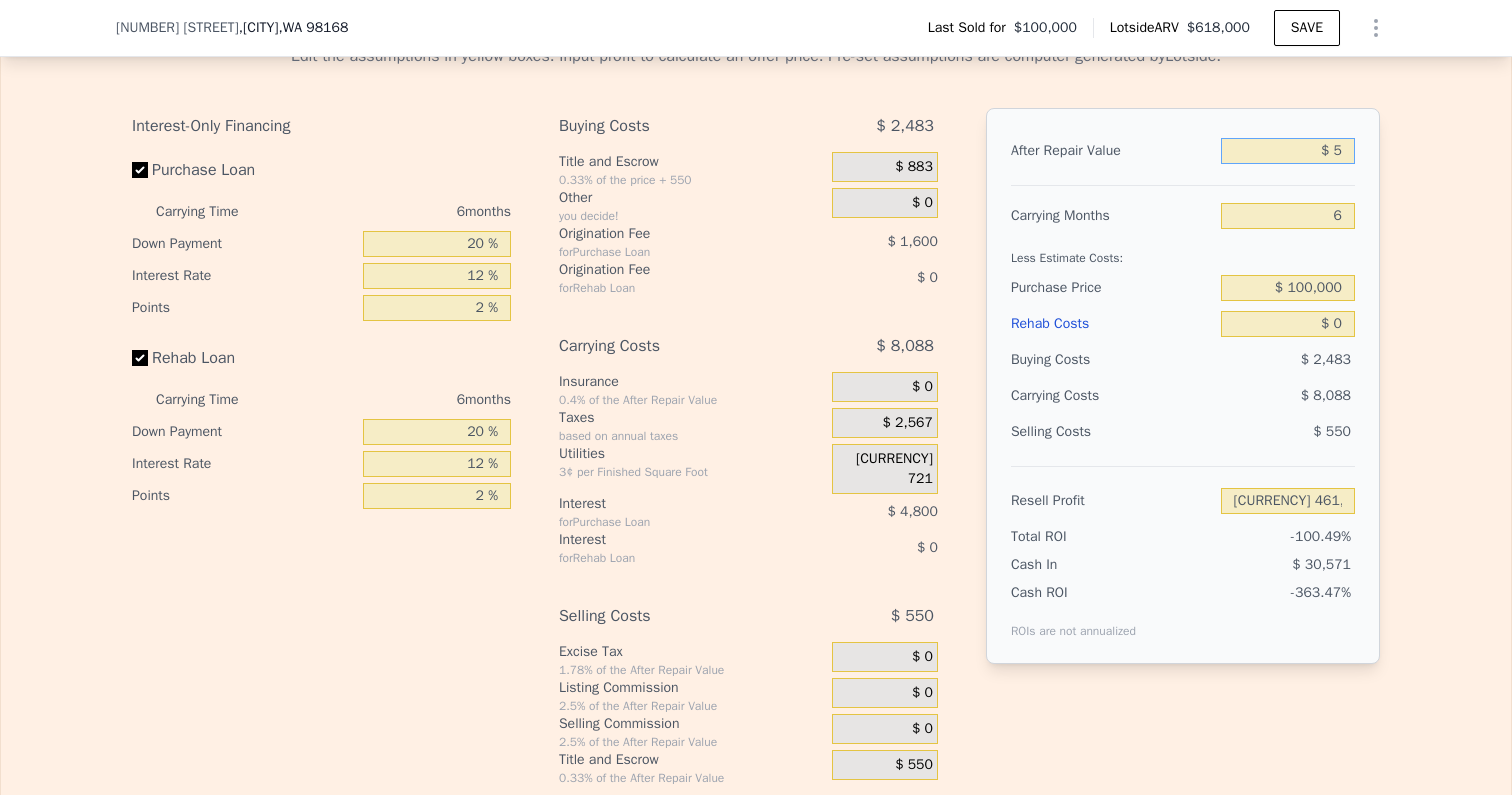 type on "-[CURRENCY] 111,116" 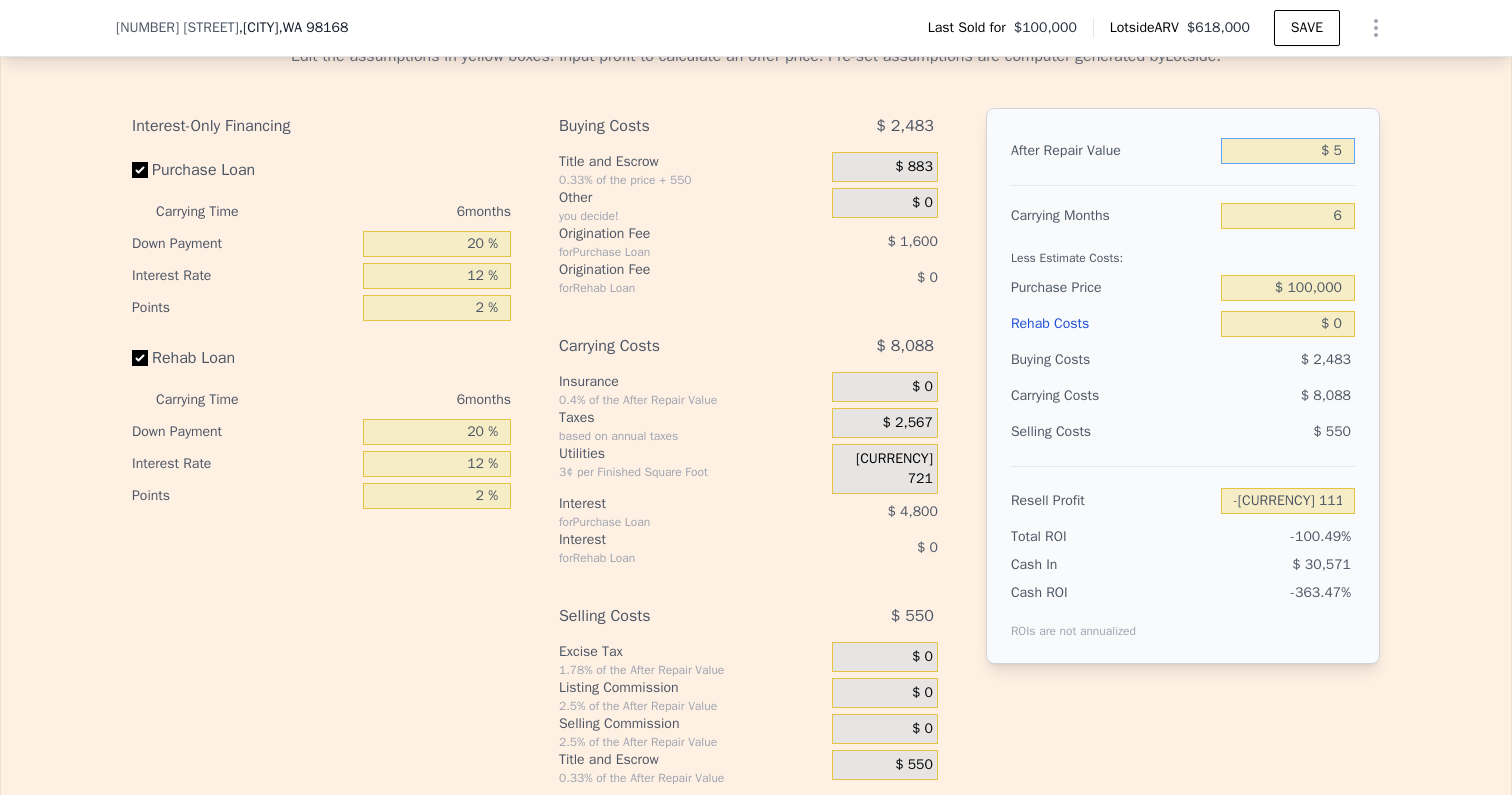 type on "$ 58" 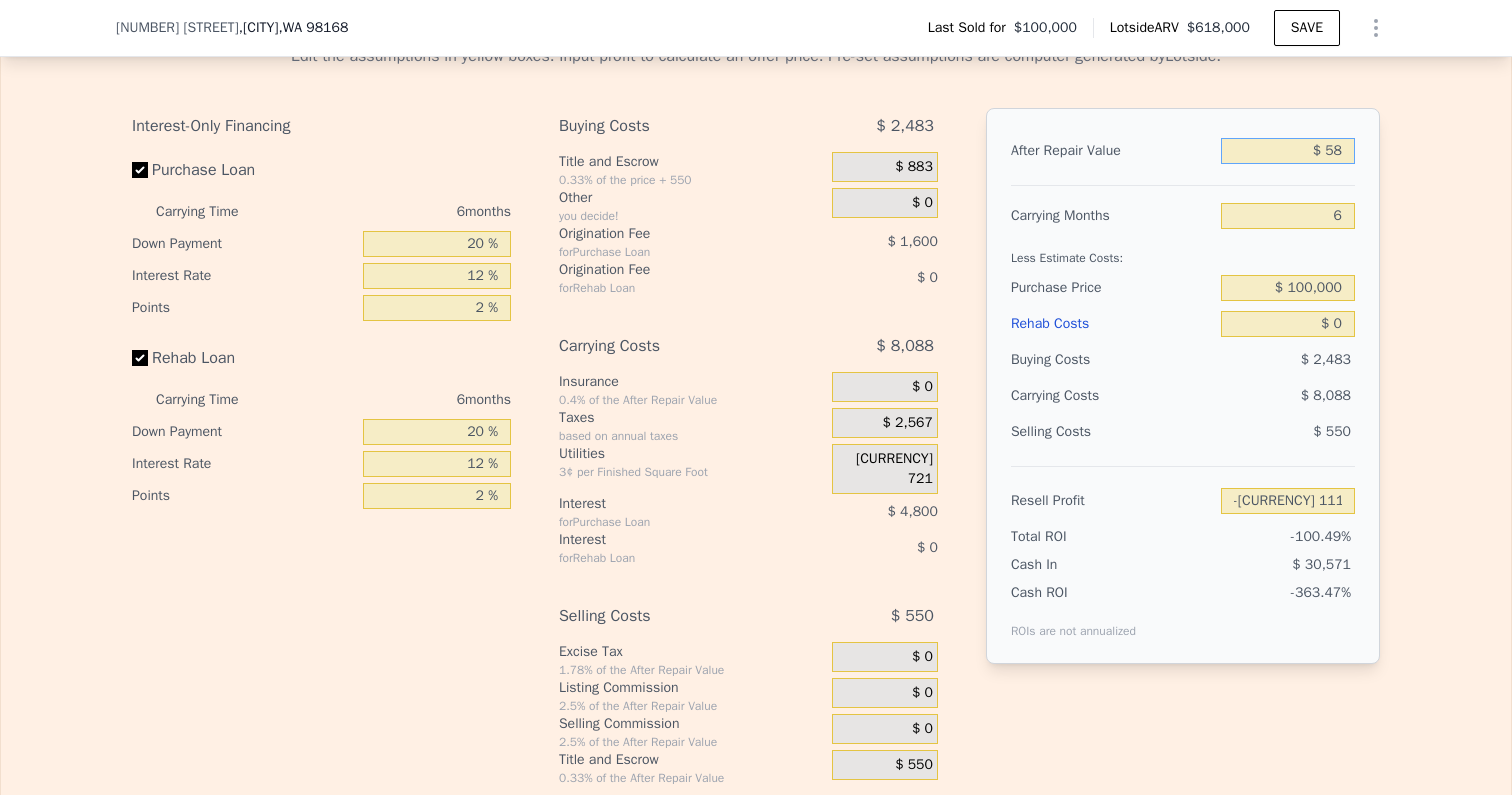 type on "-[CURRENCY] 111,066" 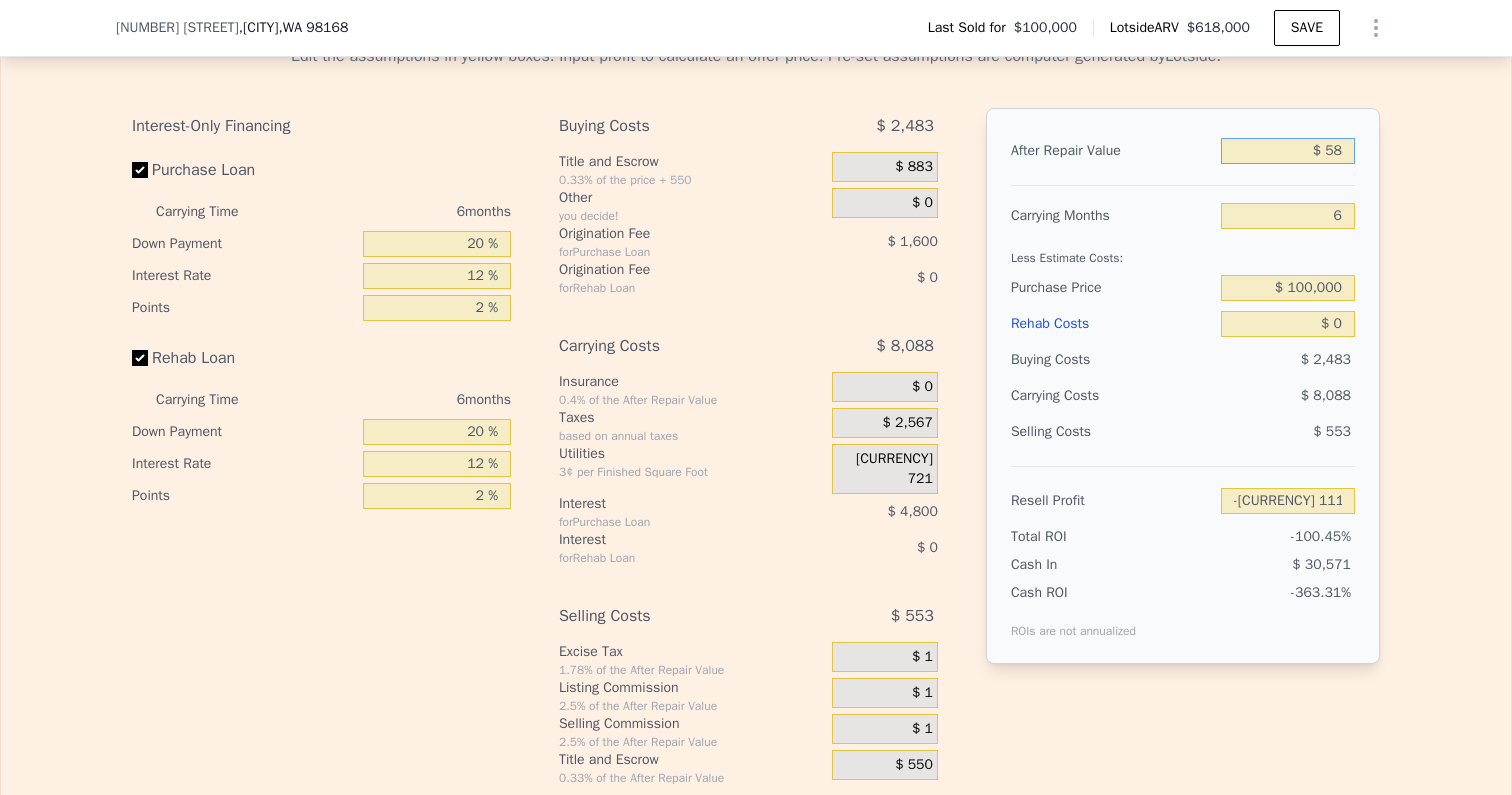 type on "$ 585" 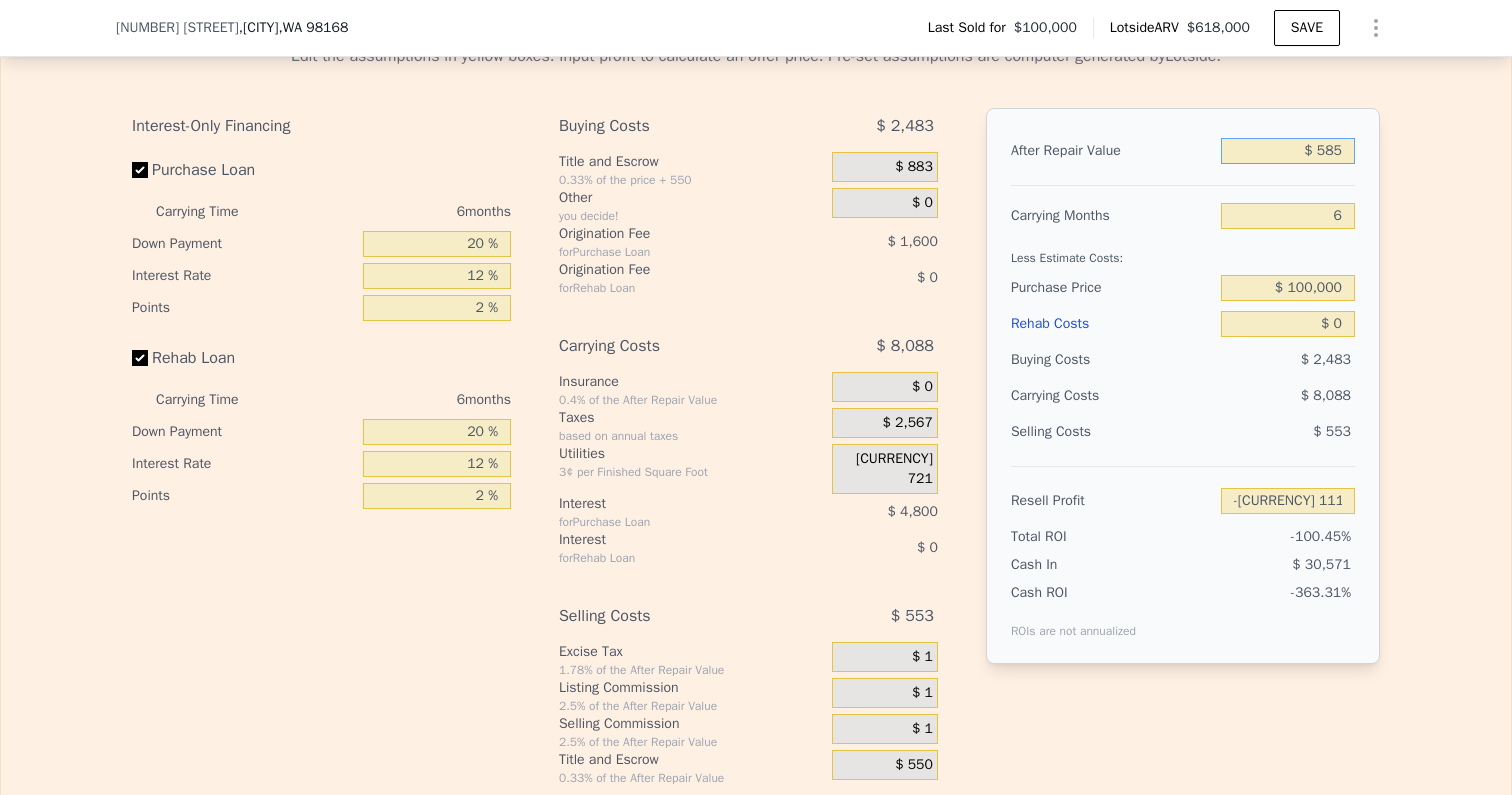 type on "-[CURRENCY] 110,579" 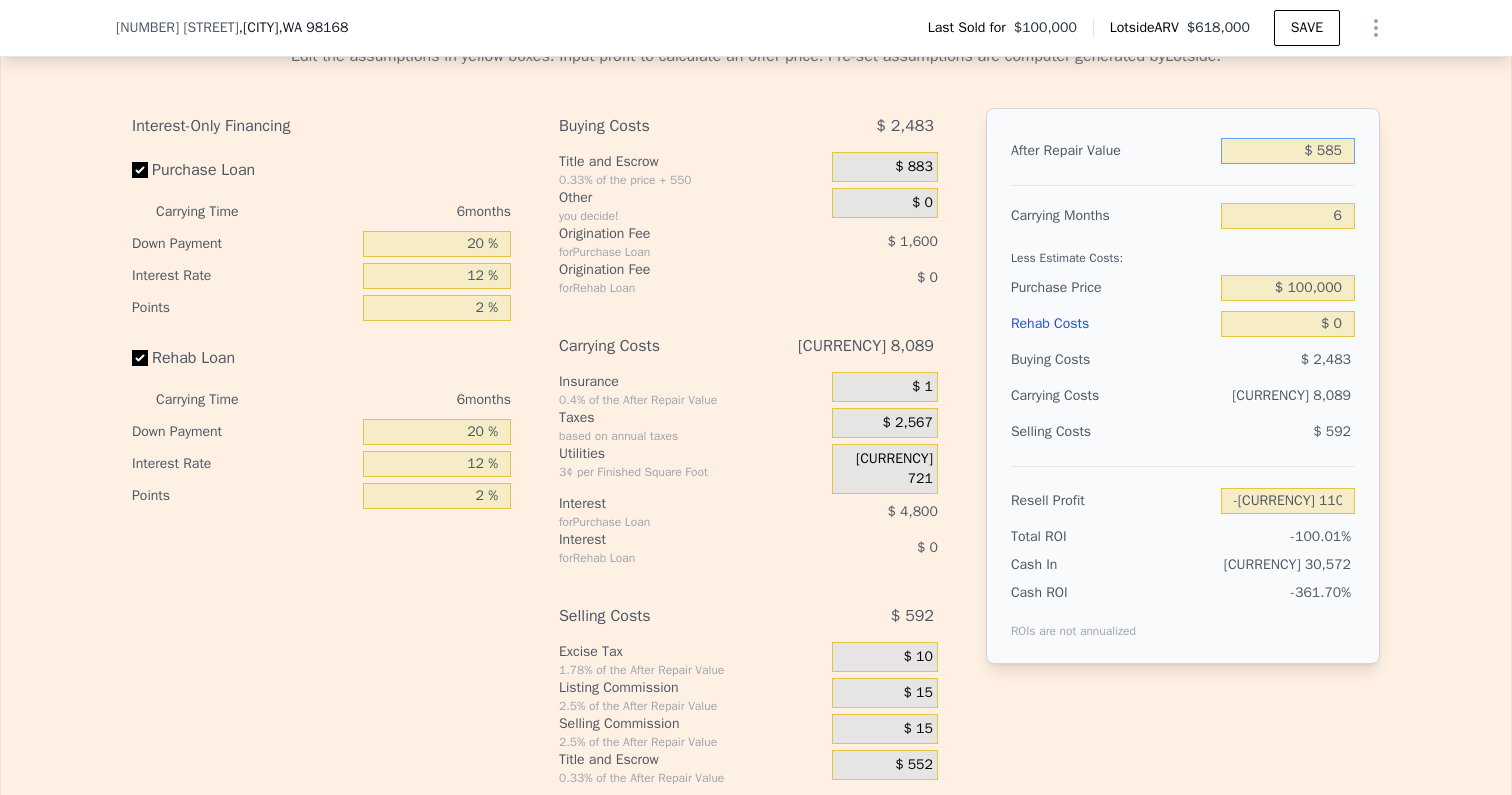 type on "$ 5,850" 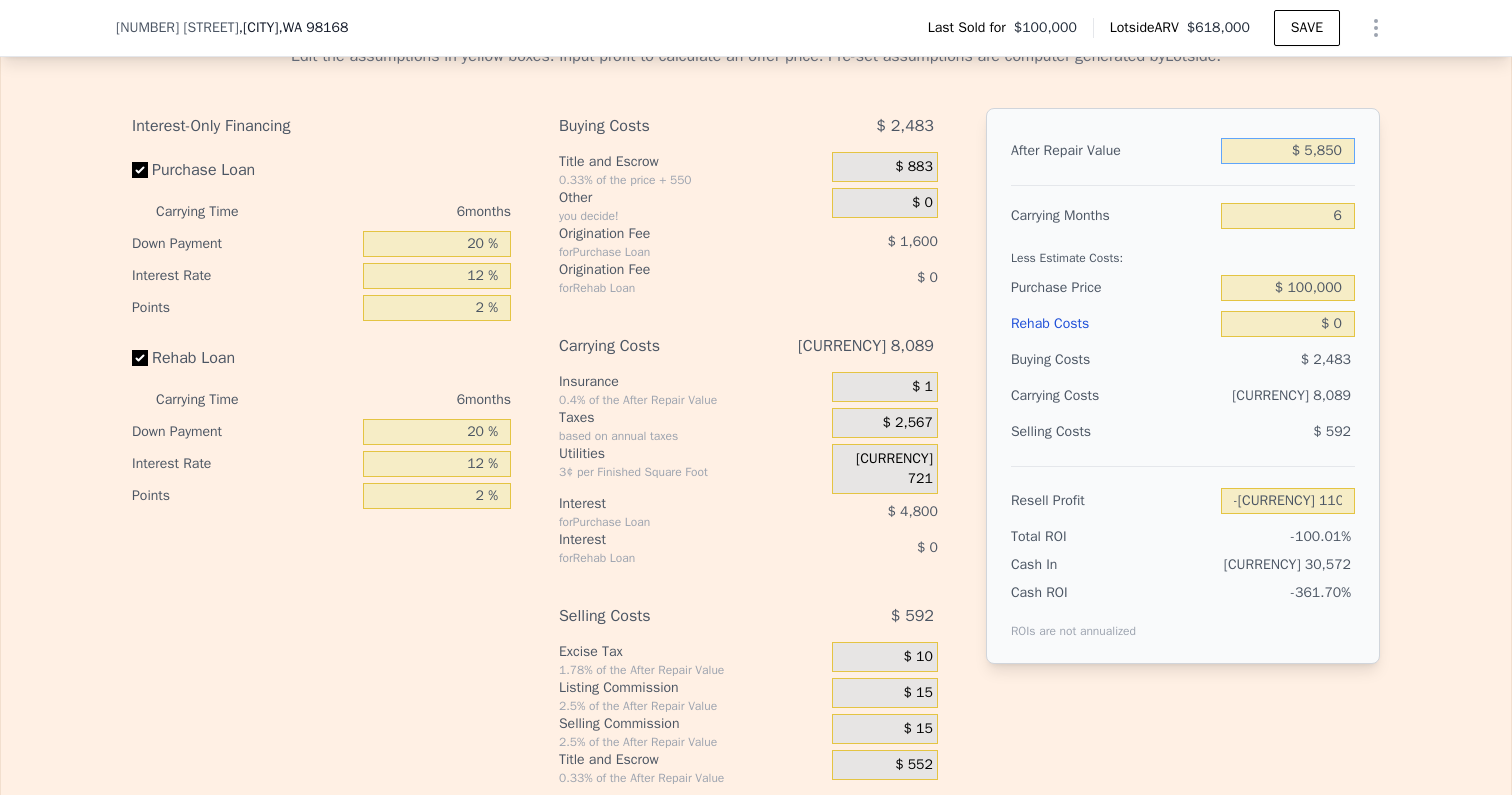 type on "-[CURRENCY] 105,698" 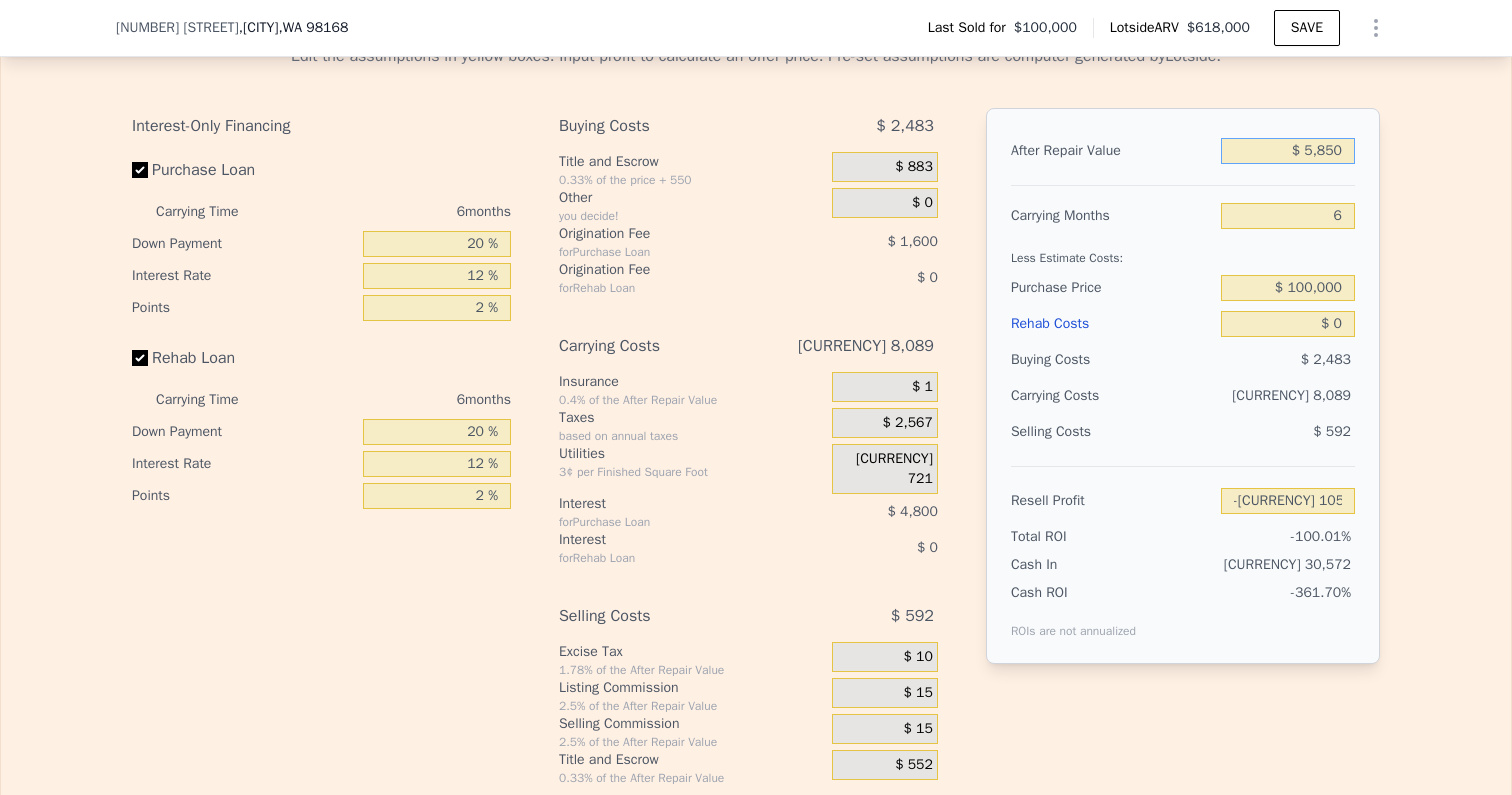type on "$ 58,500" 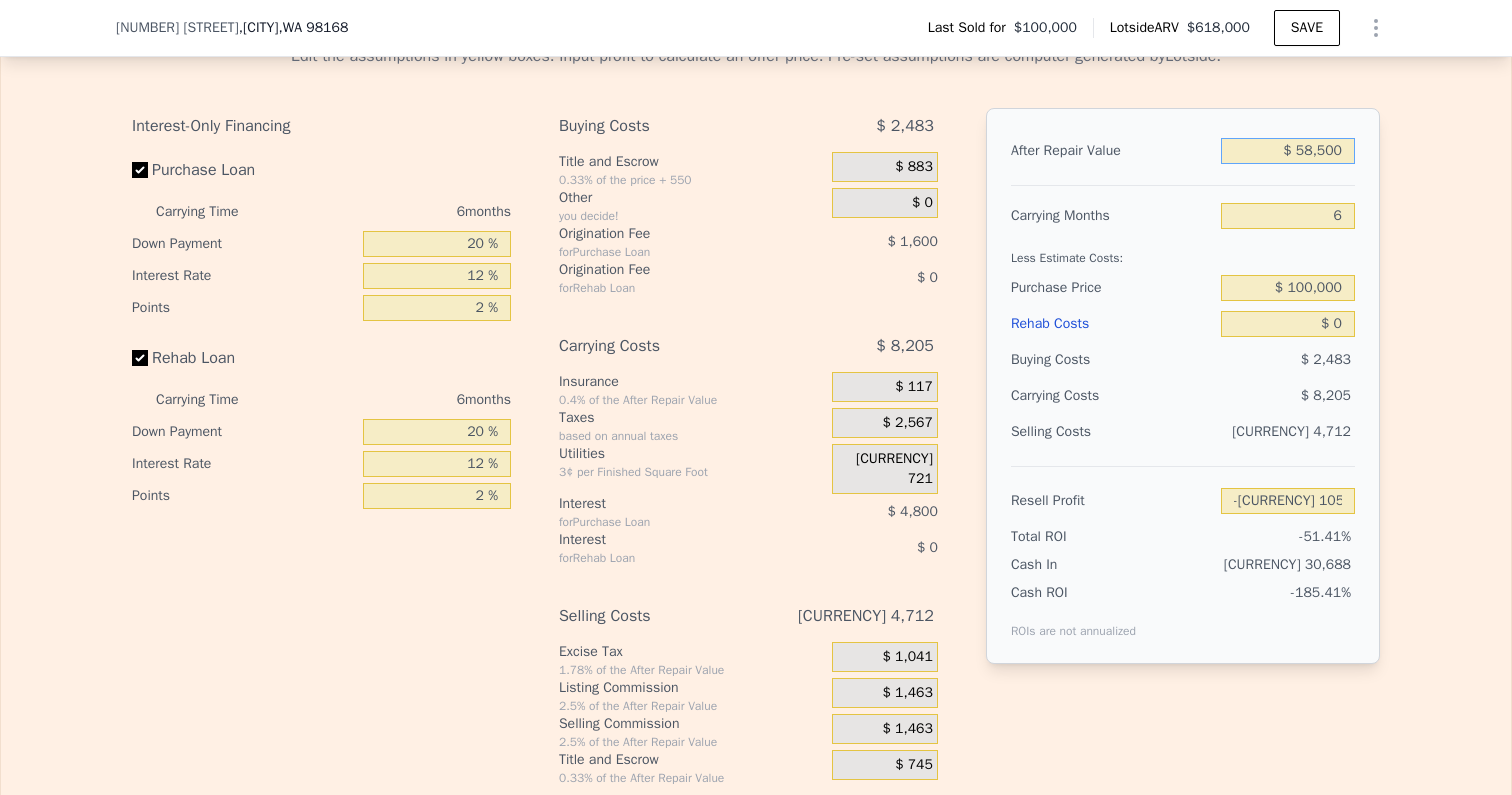 type on "-[CURRENCY] 56,900" 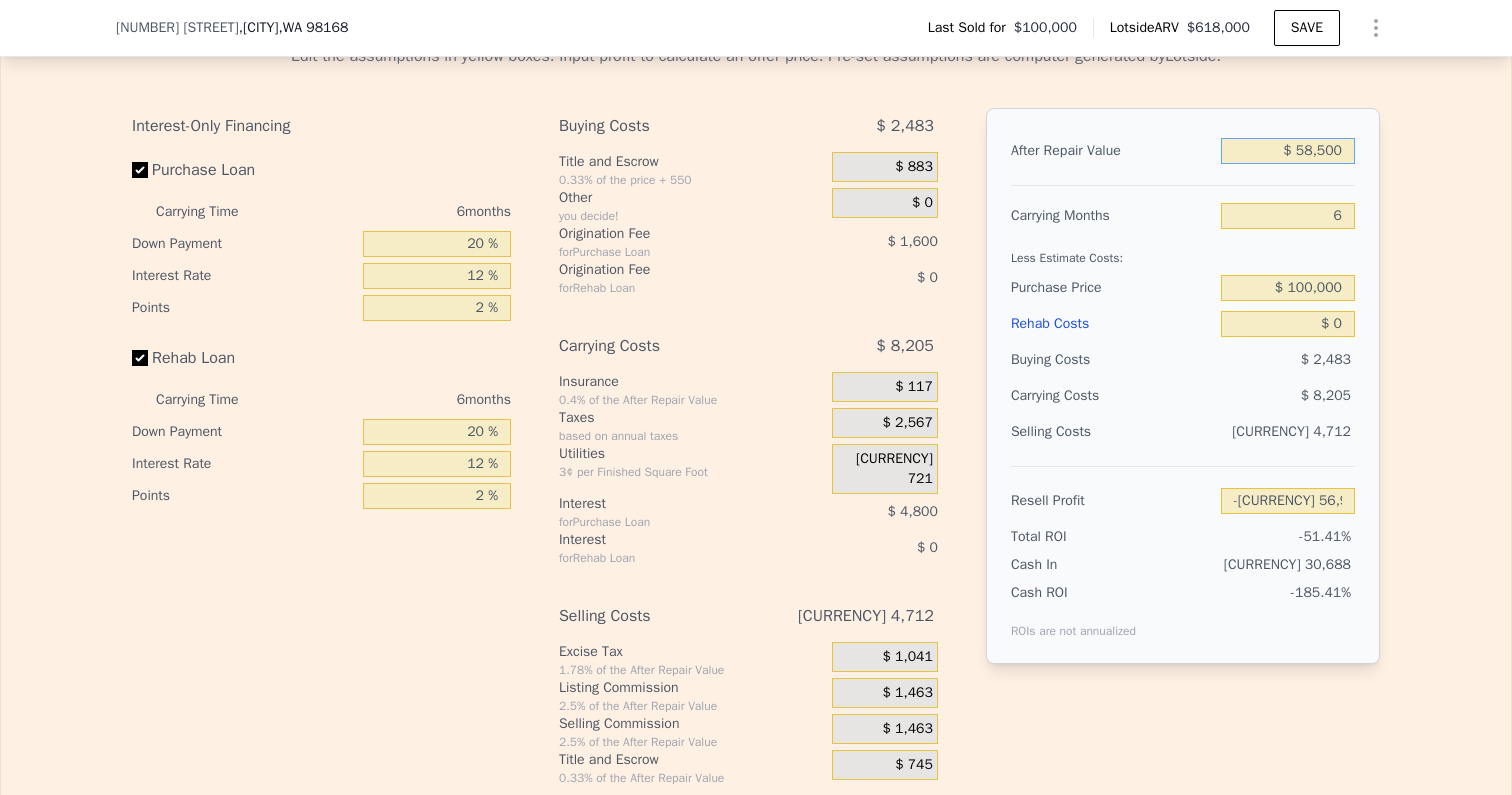 type on "$ 585,000" 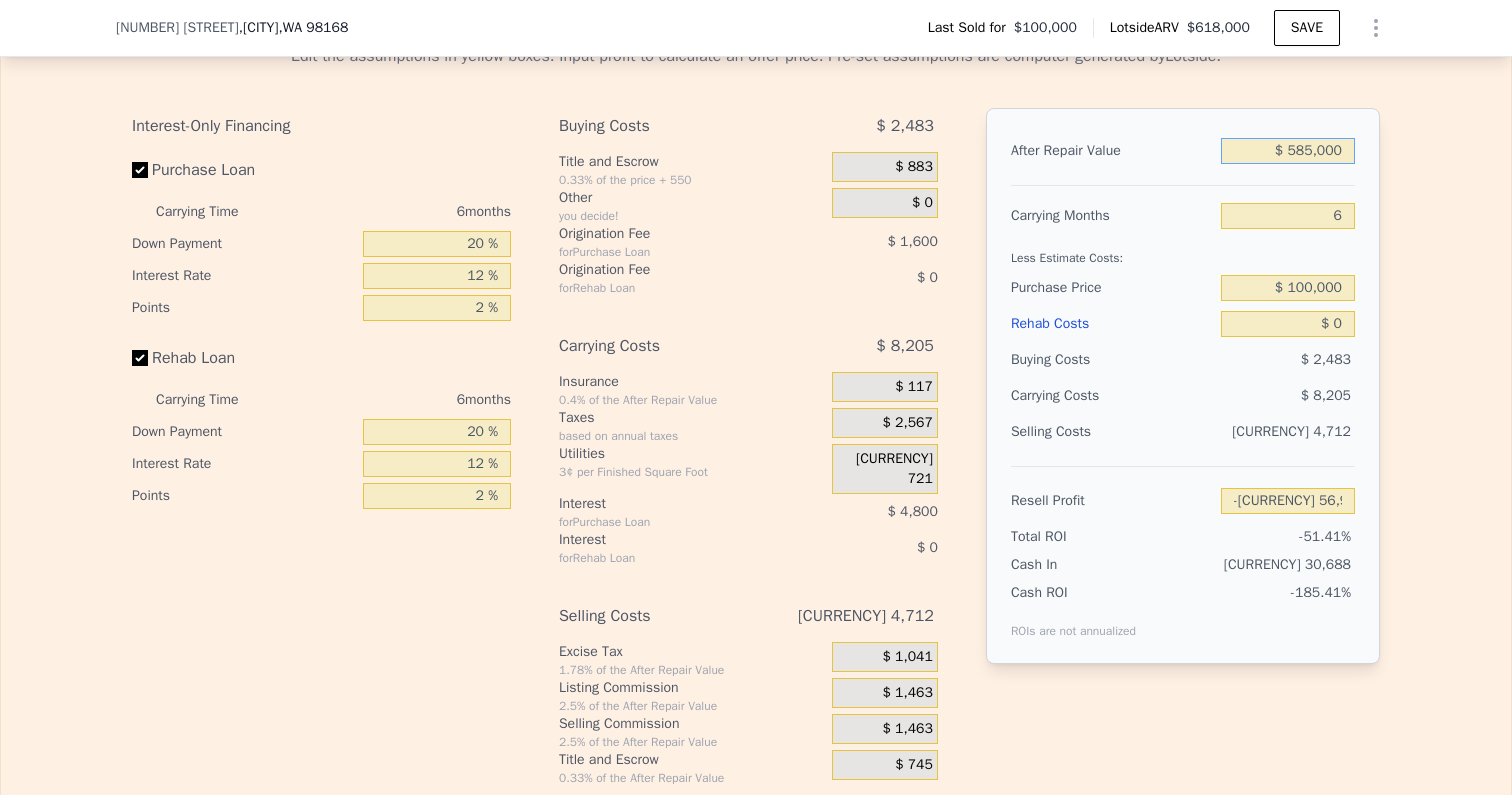 type on "[CURRENCY] 431,098" 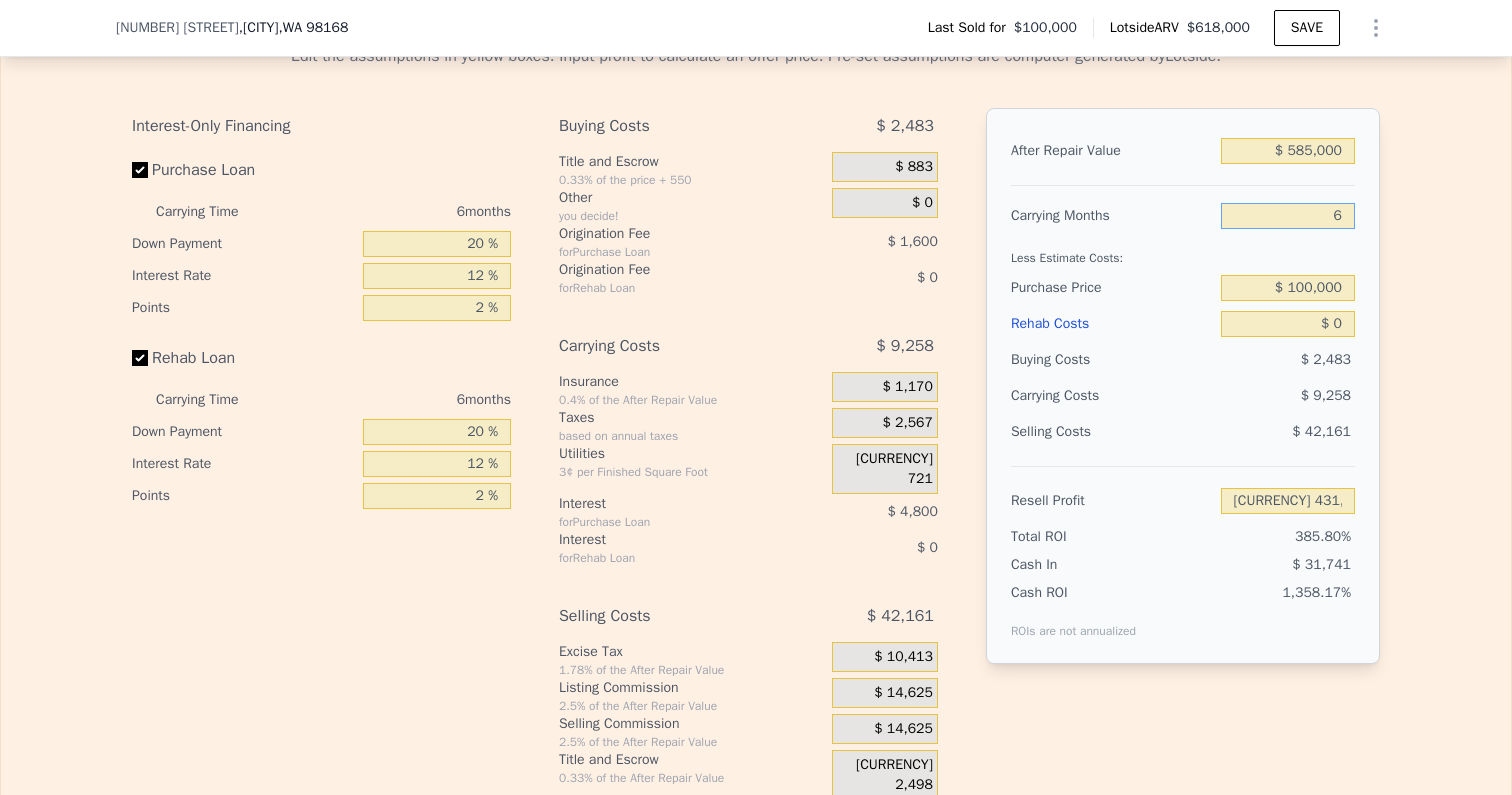 click on "6" at bounding box center (1288, 216) 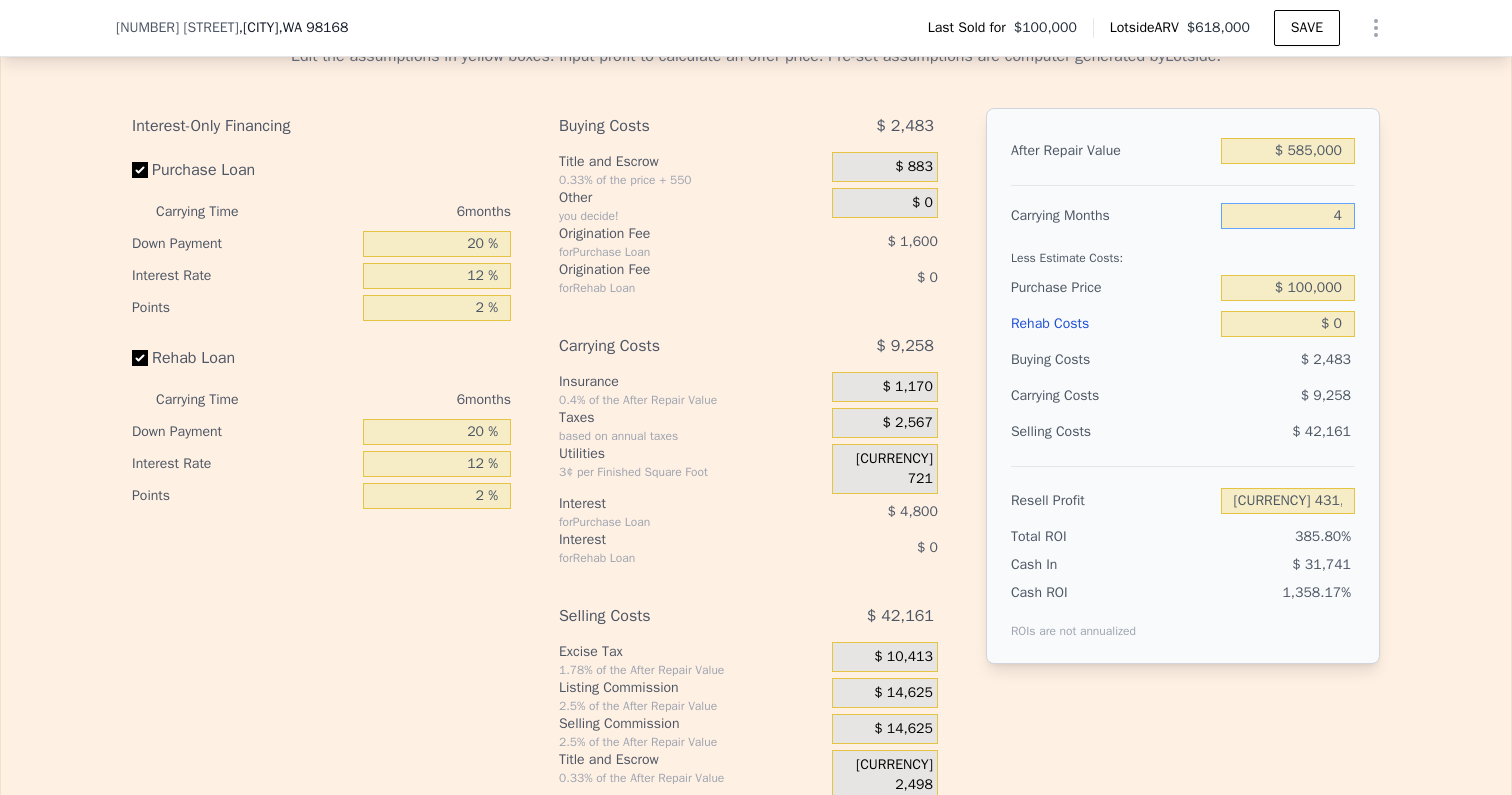 type on "[CURRENCY] 434,184" 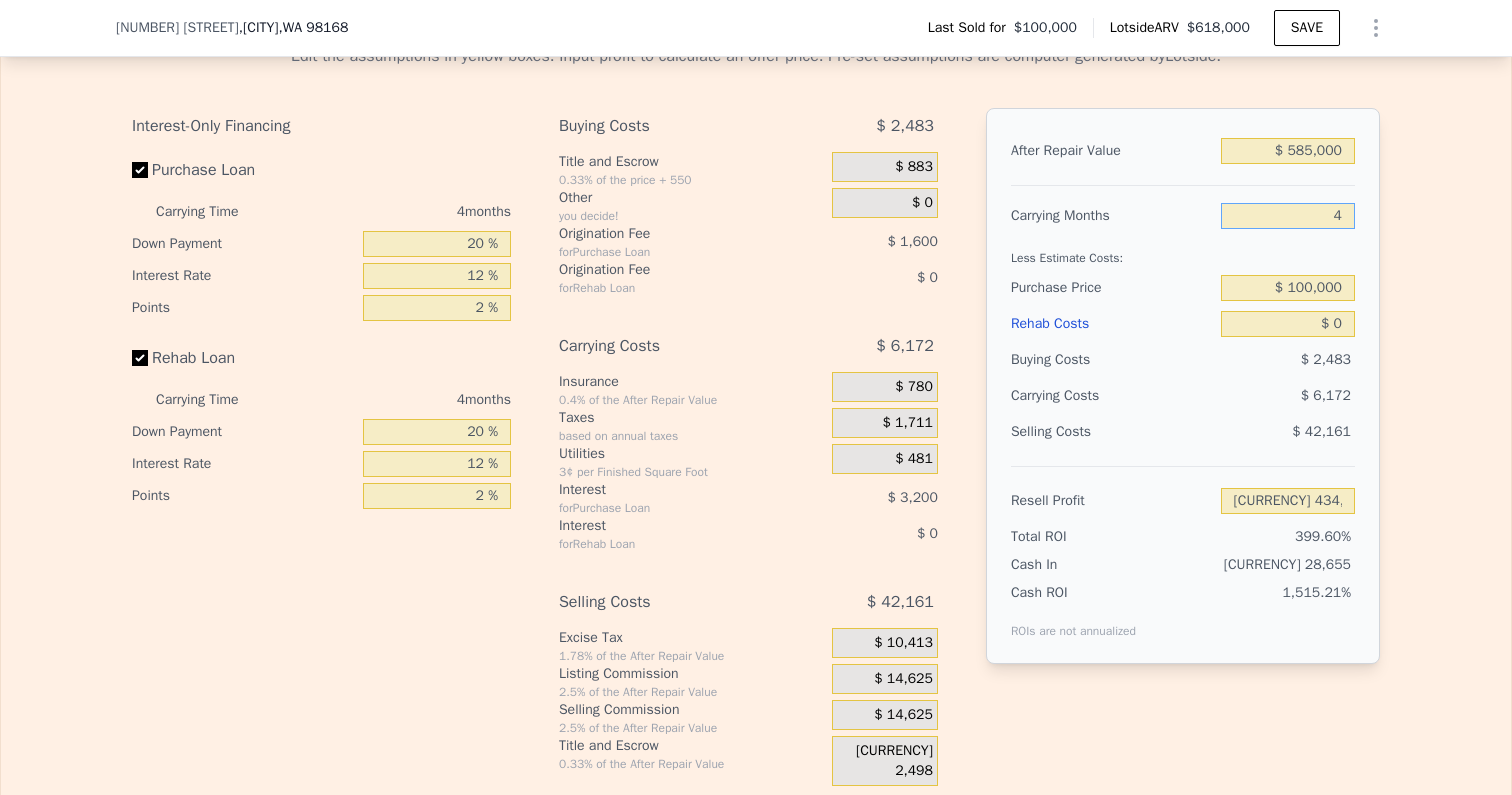 type on "4" 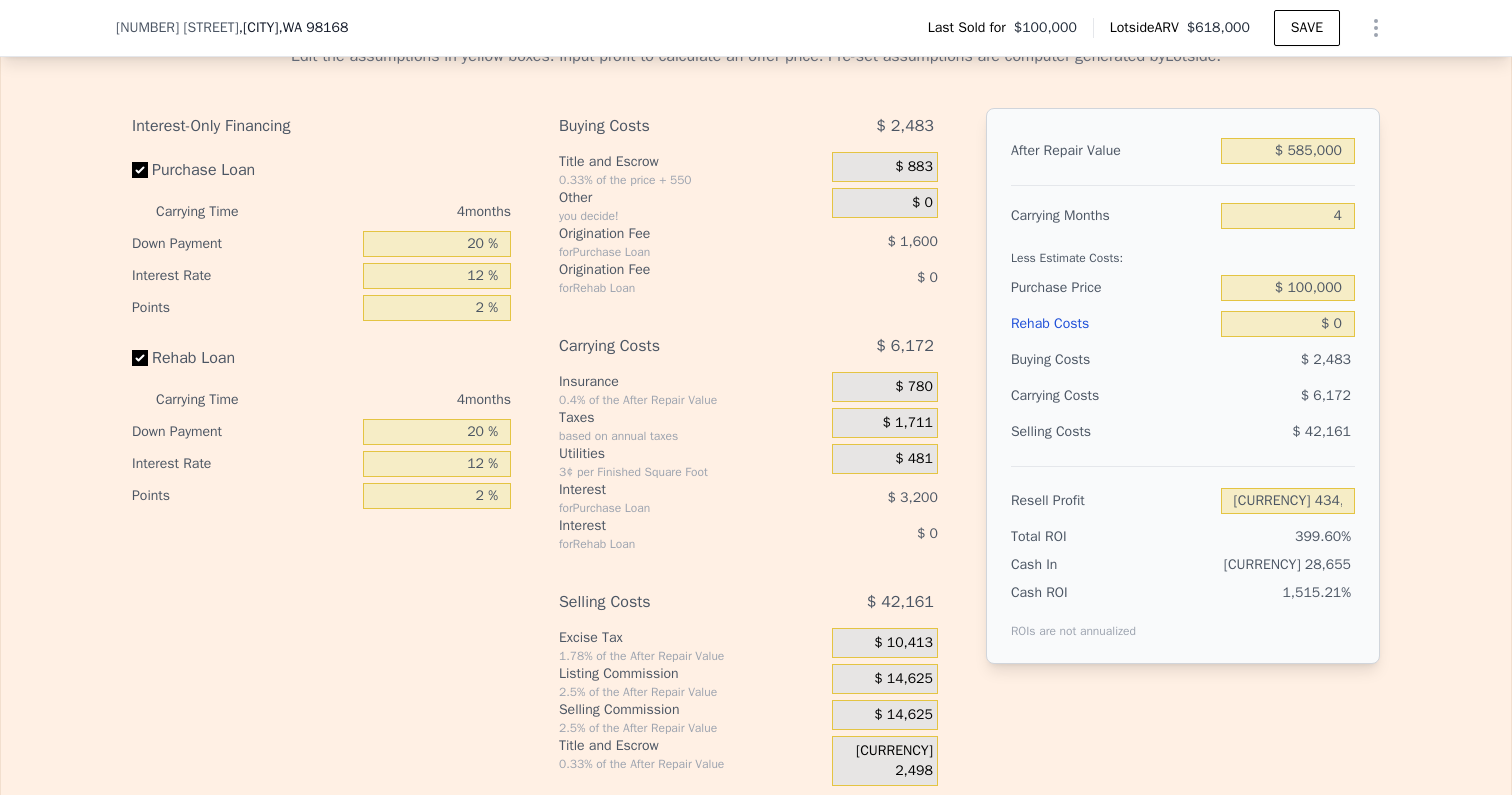 click on "After Repair Value [CURRENCY] Carrying Months 4 Less Estimate Costs: Purchase Price [CURRENCY] Rehab Costs [CURRENCY] Buying Costs [CURRENCY] Carrying Costs [CURRENCY] Selling Costs [CURRENCY] Resell Profit [CURRENCY] Total ROI % Cash In [CURRENCY] Cash ROI ROIs are not annualized %" at bounding box center [1183, 386] 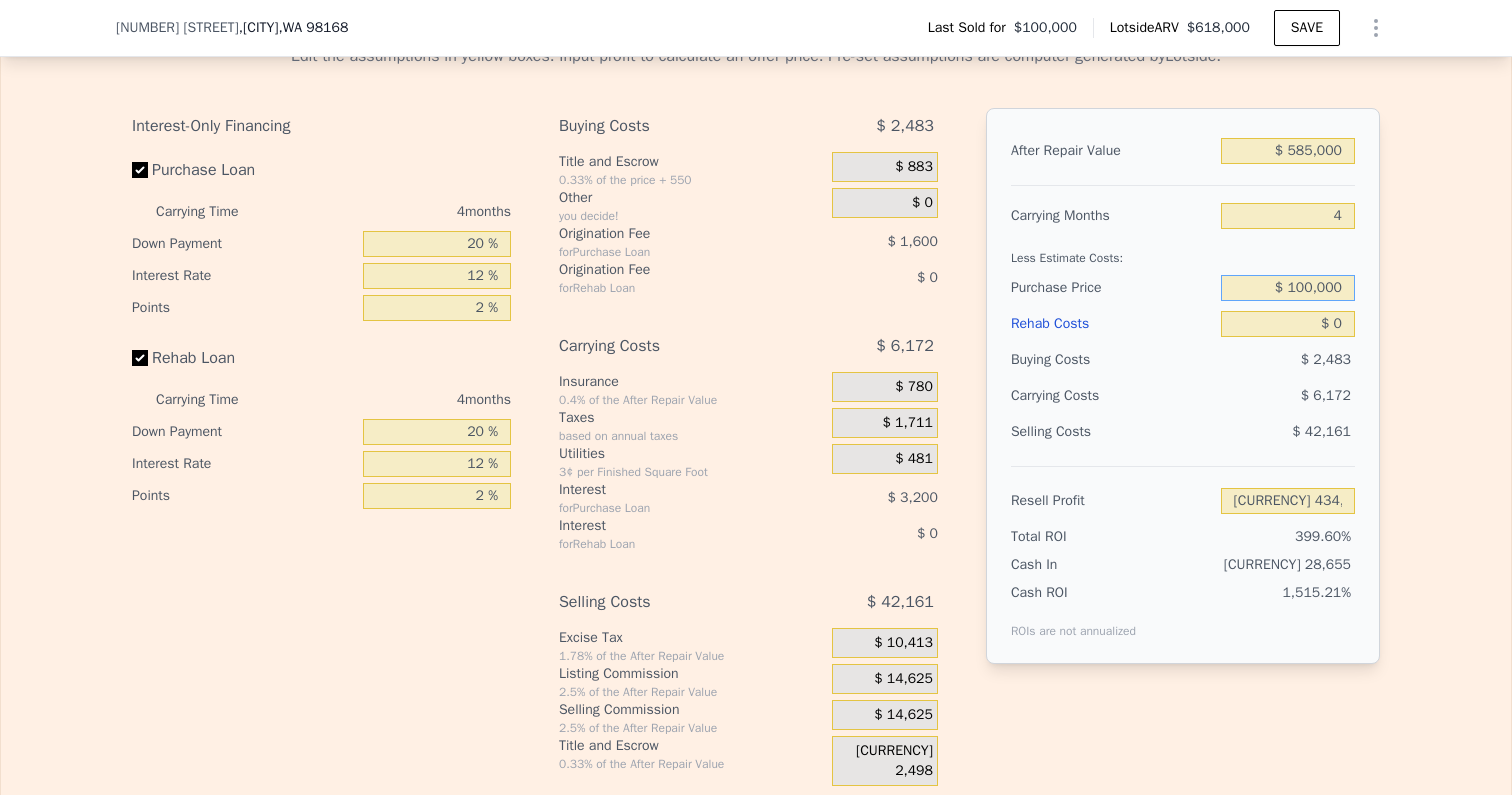 drag, startPoint x: 1292, startPoint y: 289, endPoint x: 1512, endPoint y: 289, distance: 220 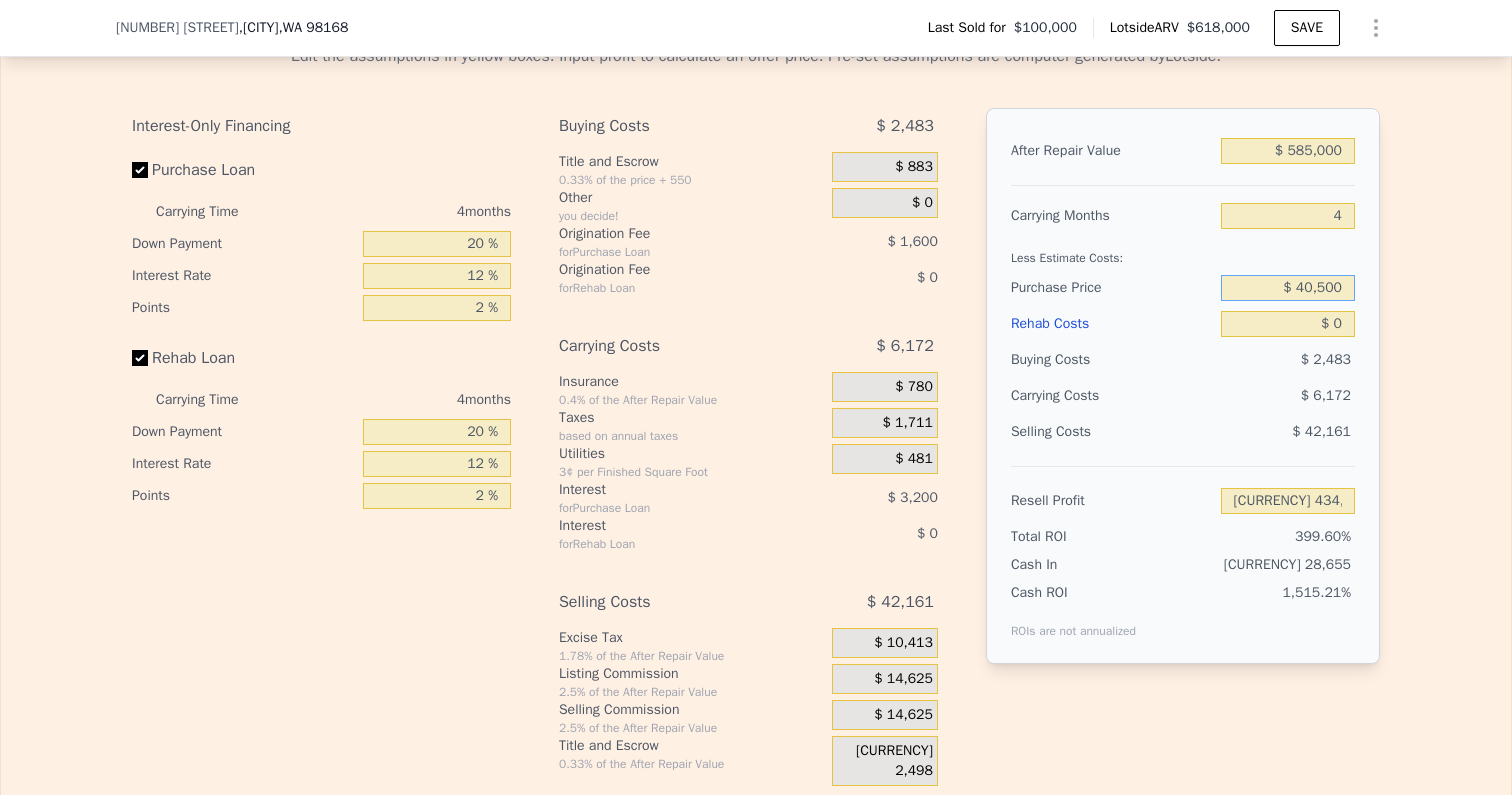 type on "$ 405,000" 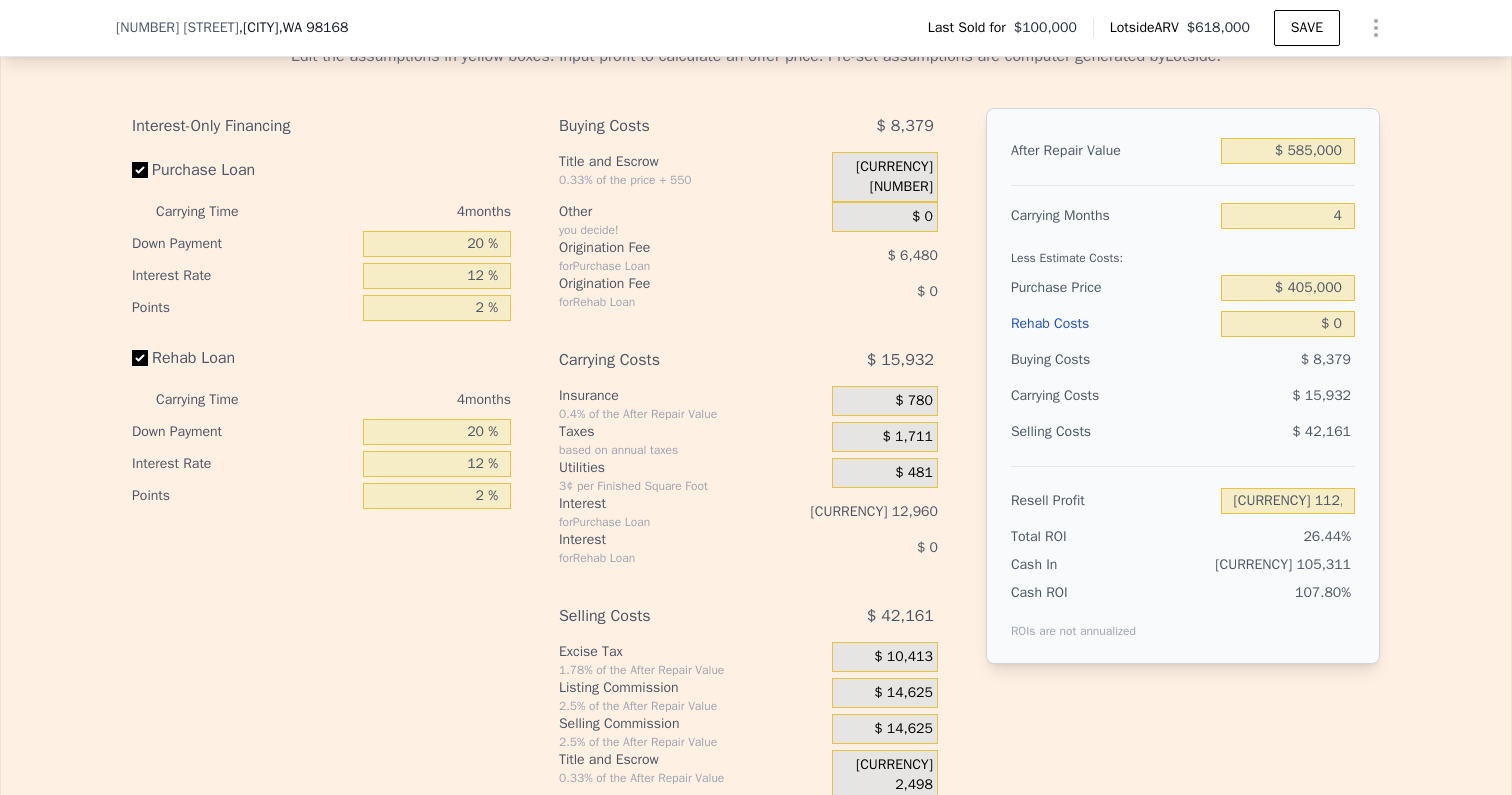 click on "Edit the assumptions in yellow boxes. Input profit to calculate an offer price. Pre-set assumptions are computer generated by Lotside . Interest-Only Financing Purchase Loan Carrying Time 4 months Down Payment 20 % Interest Rate 12 % Points 2 % Rehab Loan Carrying Time 4 months Down Payment 20 % Interest Rate 12 % Points 2 % Buying Costs [CURRENCY] 8,379 Title and Escrow 0.33% of the price + 550 [CURRENCY] 1,899 Other you decide! [CURRENCY] 0 Origination Fee for Purchase Loan [CURRENCY] 6,480 Origination Fee for Rehab Loan [CURRENCY] 0 Carrying Costs [CURRENCY] 15,932 Insurance 0.4% of the After Repair Value [CURRENCY] 780 Taxes based on annual taxes [CURRENCY] 1,711 Utilities 3¢ per Finished Square Foot [CURRENCY] 481 Interest for Purchase Loan [CURRENCY] 12,960 Interest for Rehab Loan [CURRENCY] 0 Selling Costs [CURRENCY] 42,161 Excise Tax 1.78% of the After Repair Value [CURRENCY] 10,413 Listing Commission 2.5% of the After Repair Value [CURRENCY] 14,625 Selling Commission 2.5% of the After Repair Value [CURRENCY] 14,625 Title and Escrow 0.33% of the After Repair Value [CURRENCY] 2,498 After Repair Value [CURRENCY] 585,000 Carrying Months 4 [CURRENCY] 0" at bounding box center (756, 414) 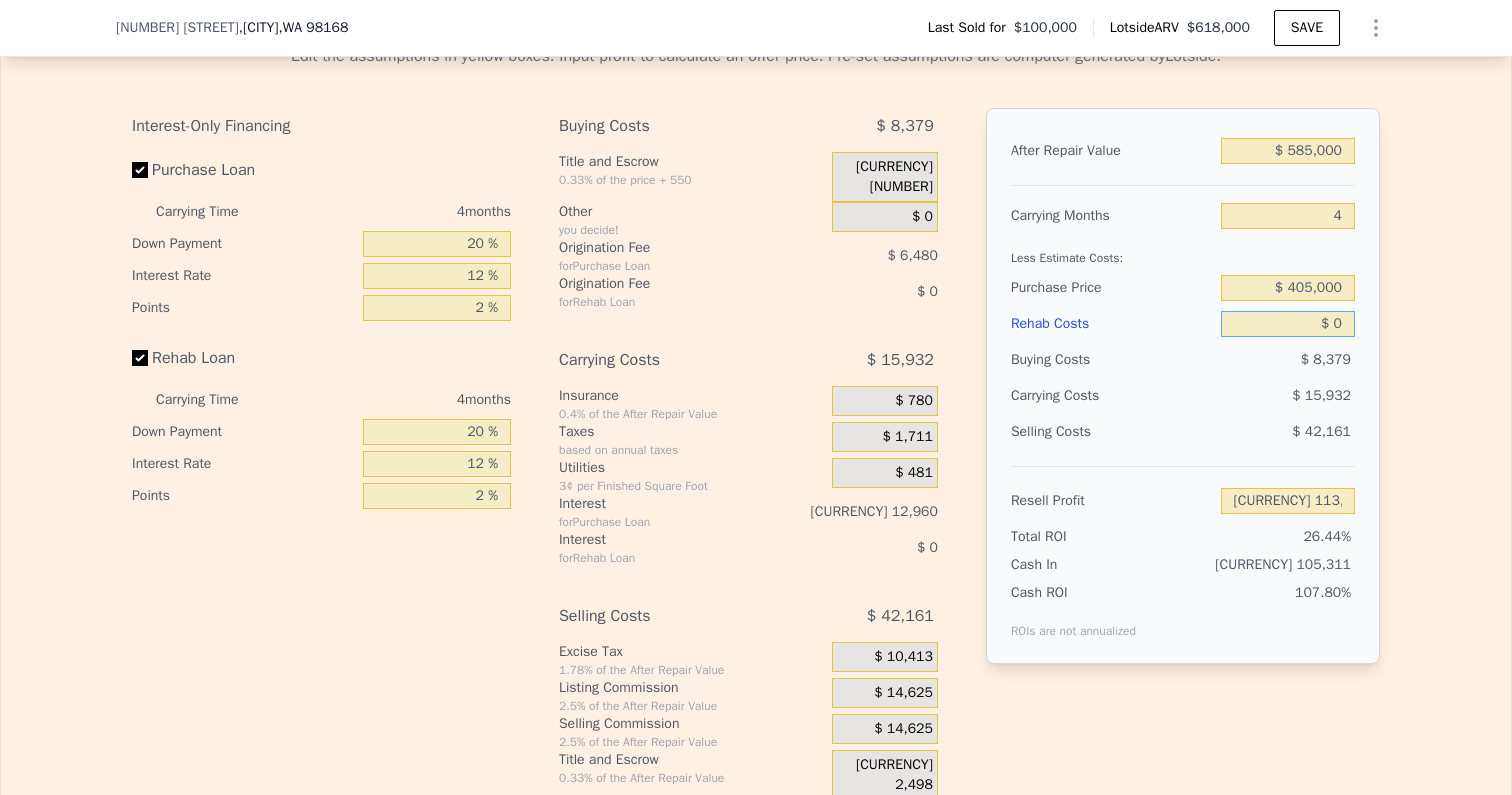 drag, startPoint x: 1337, startPoint y: 325, endPoint x: 1382, endPoint y: 325, distance: 45 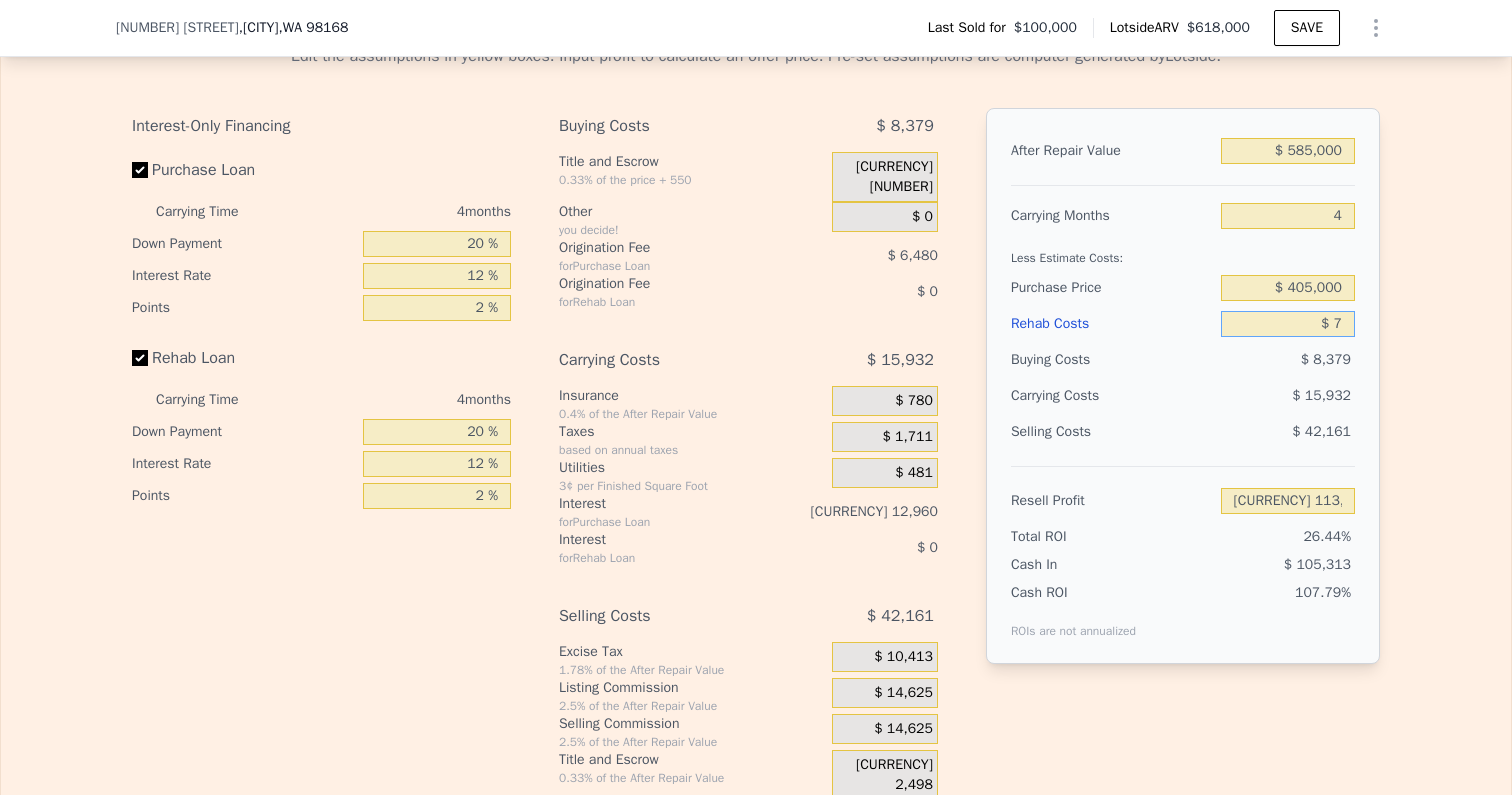 type on "$ 75" 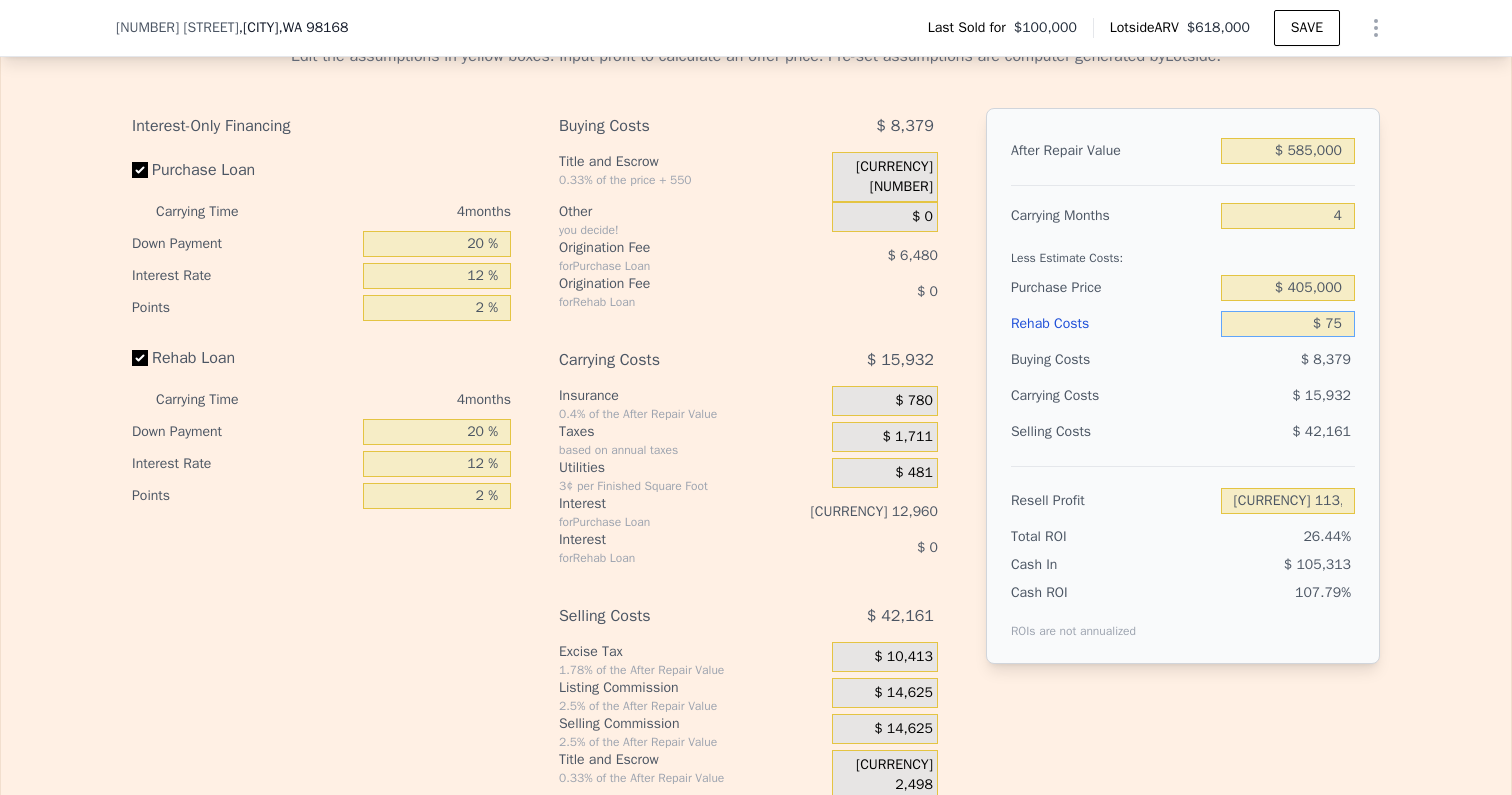type on "[CURRENCY] 113,448" 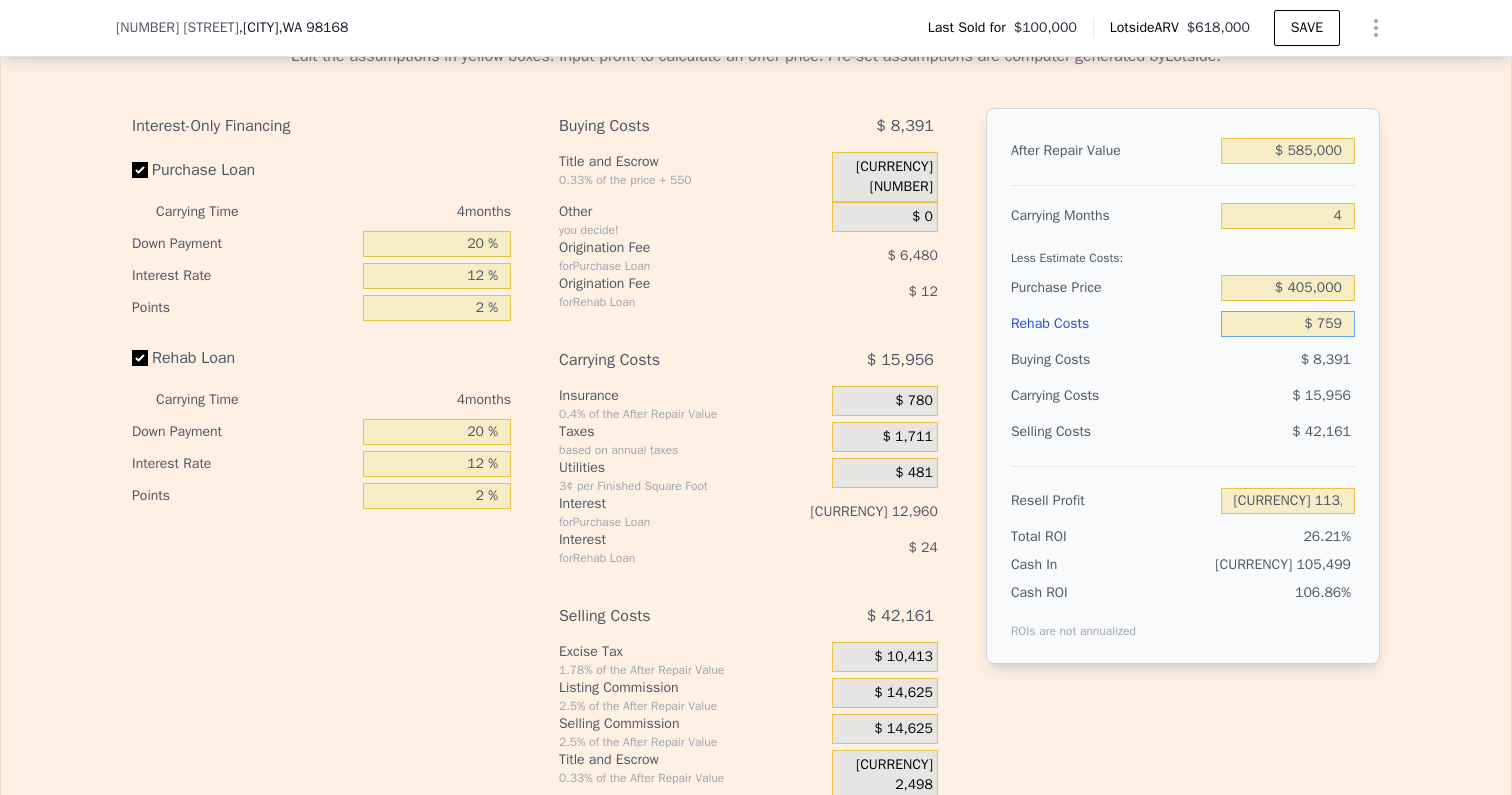 type on "[CURRENCY] 112,733" 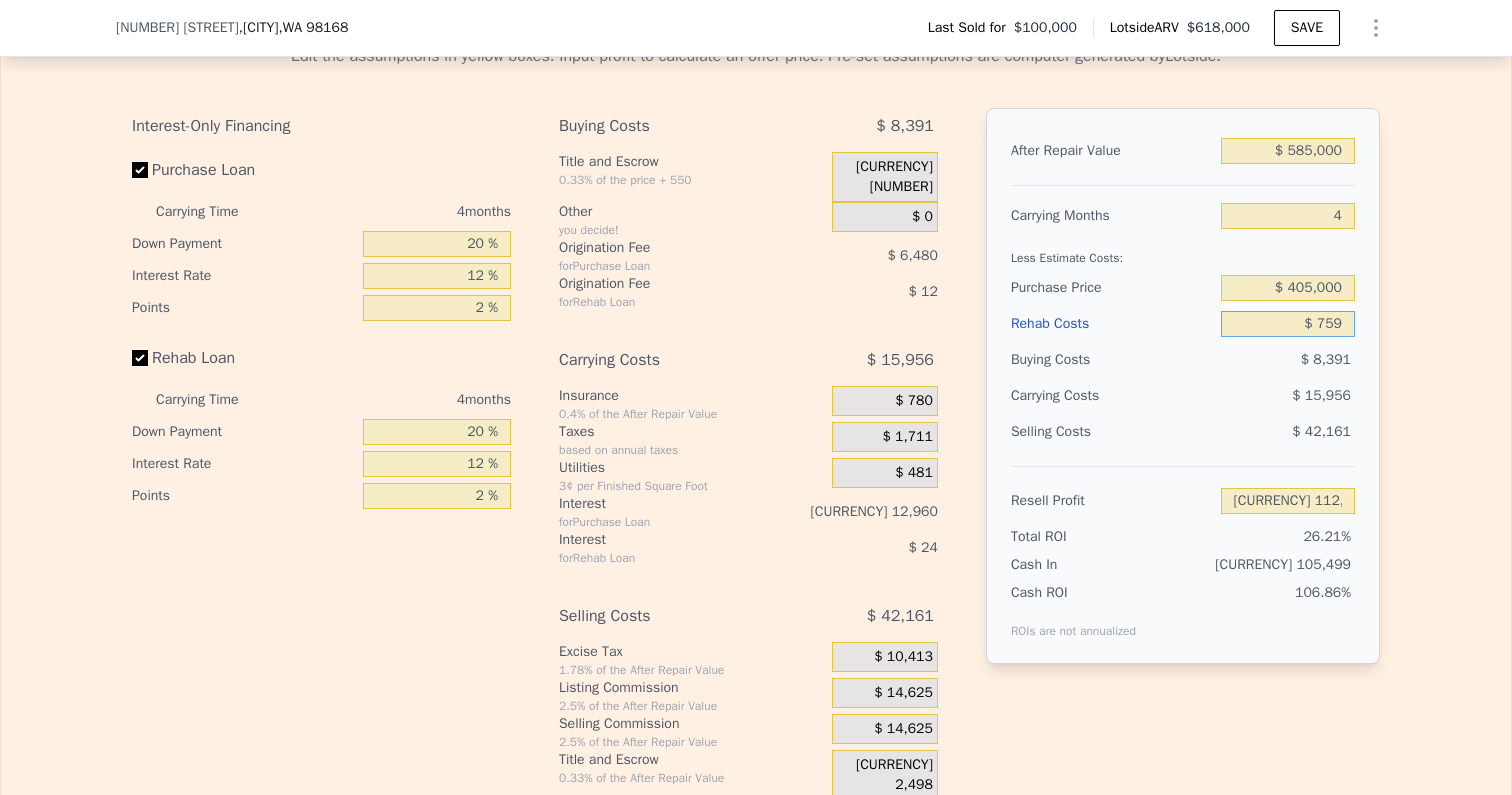 type on "$ 7,599" 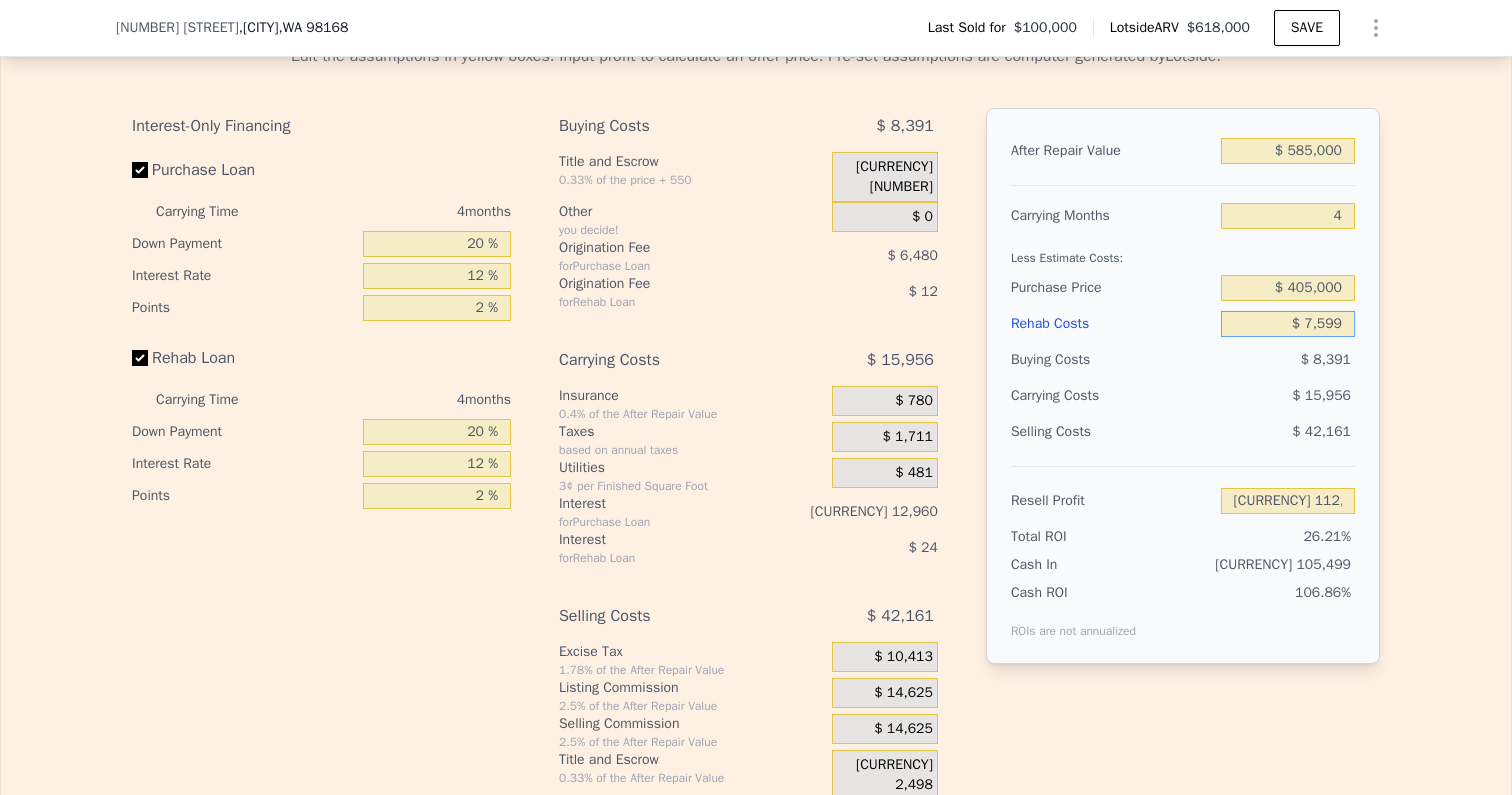 type on "$ 105,563" 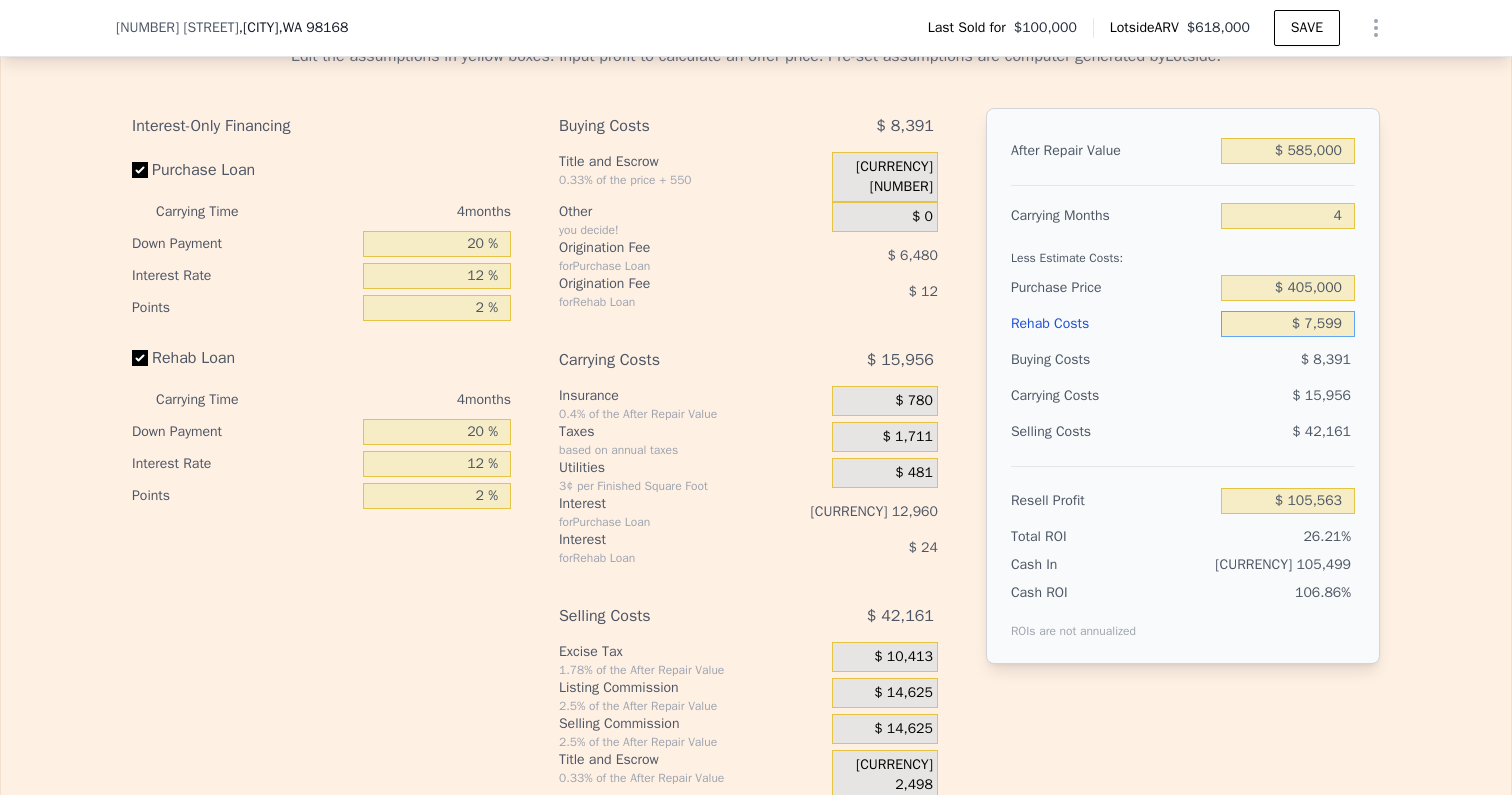 type on "[CURRENCY] 75,999" 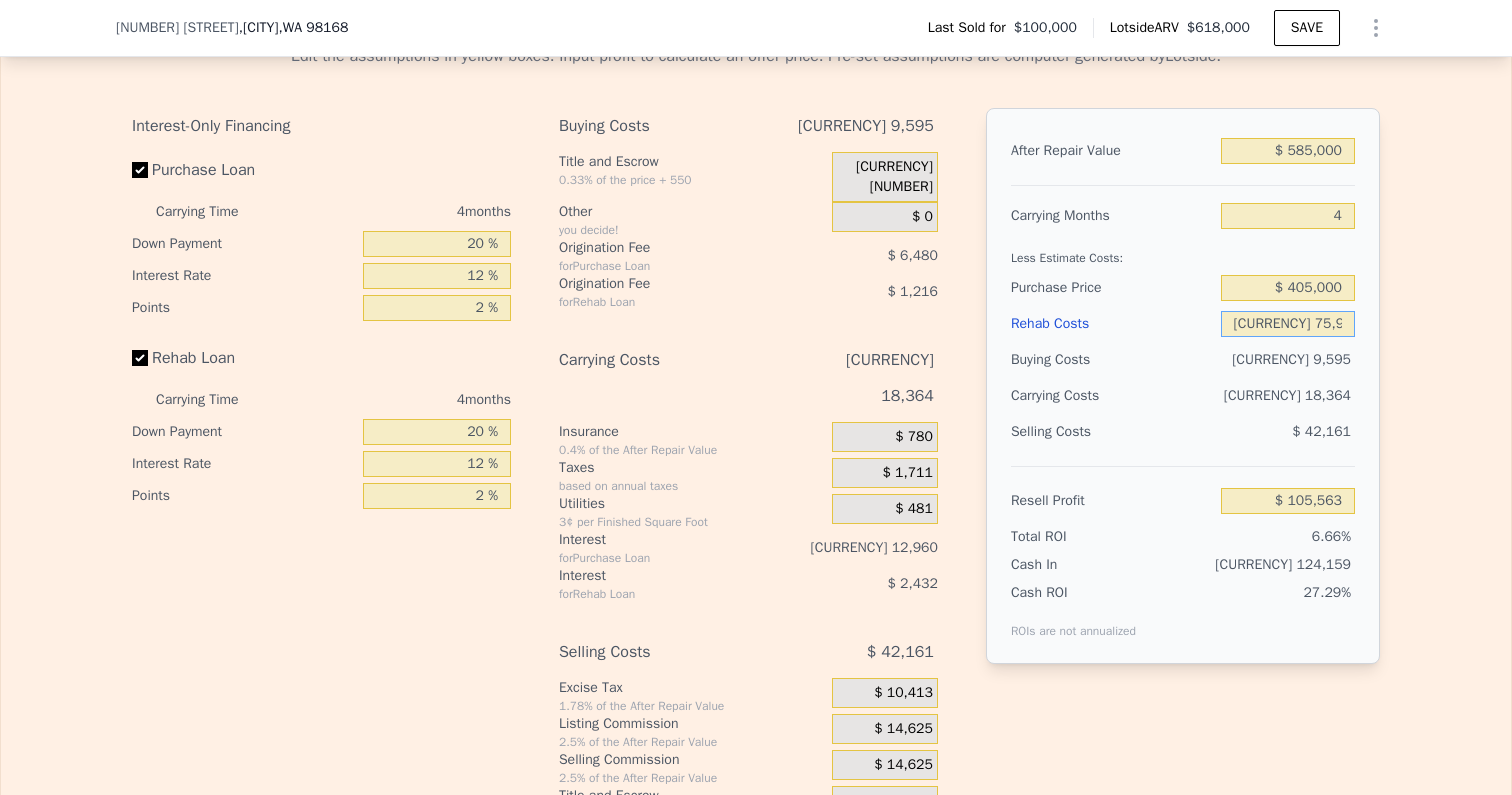 type on "$ 33,881" 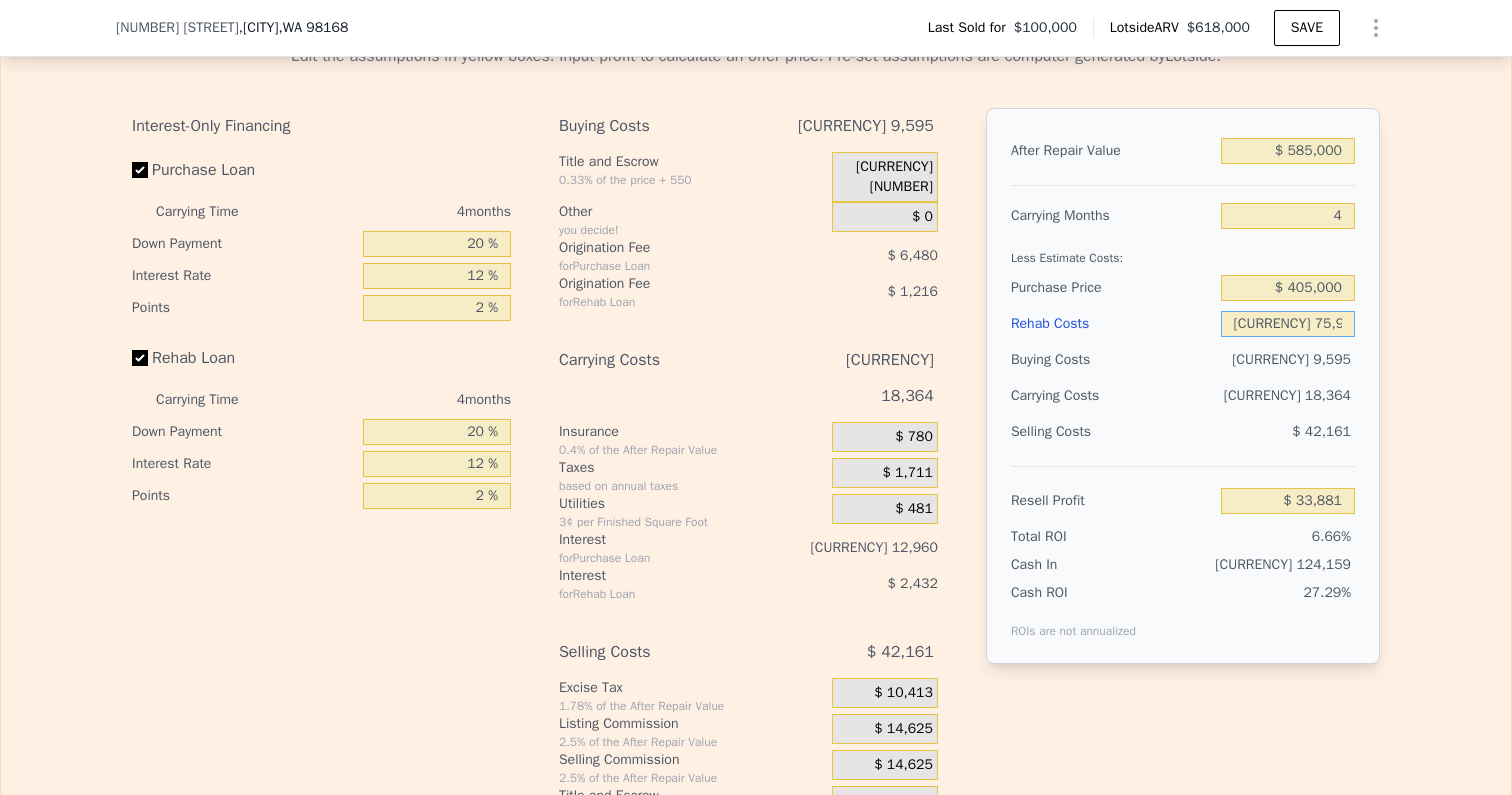 type on "$ 7,599" 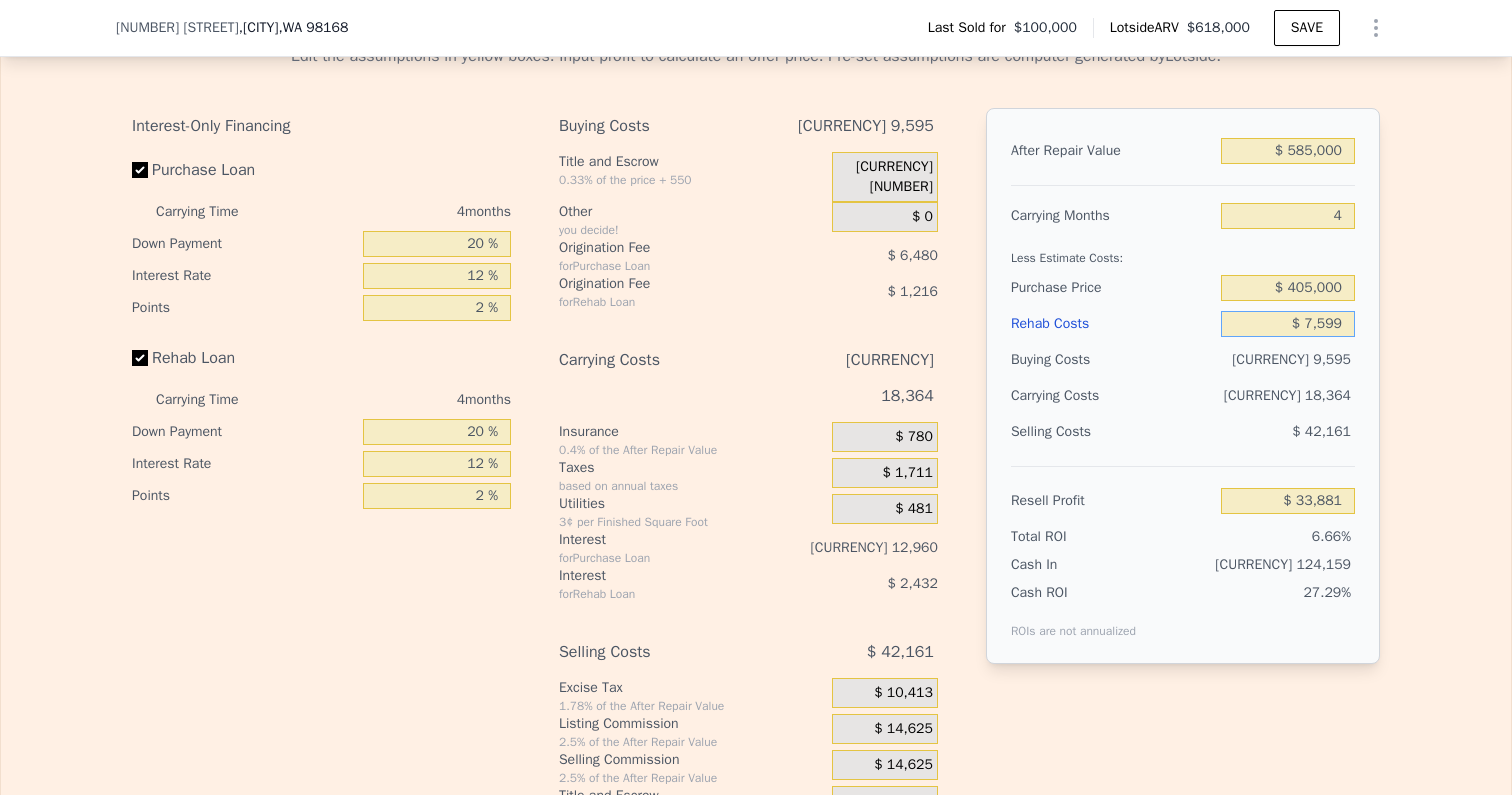 type on "$ 105,563" 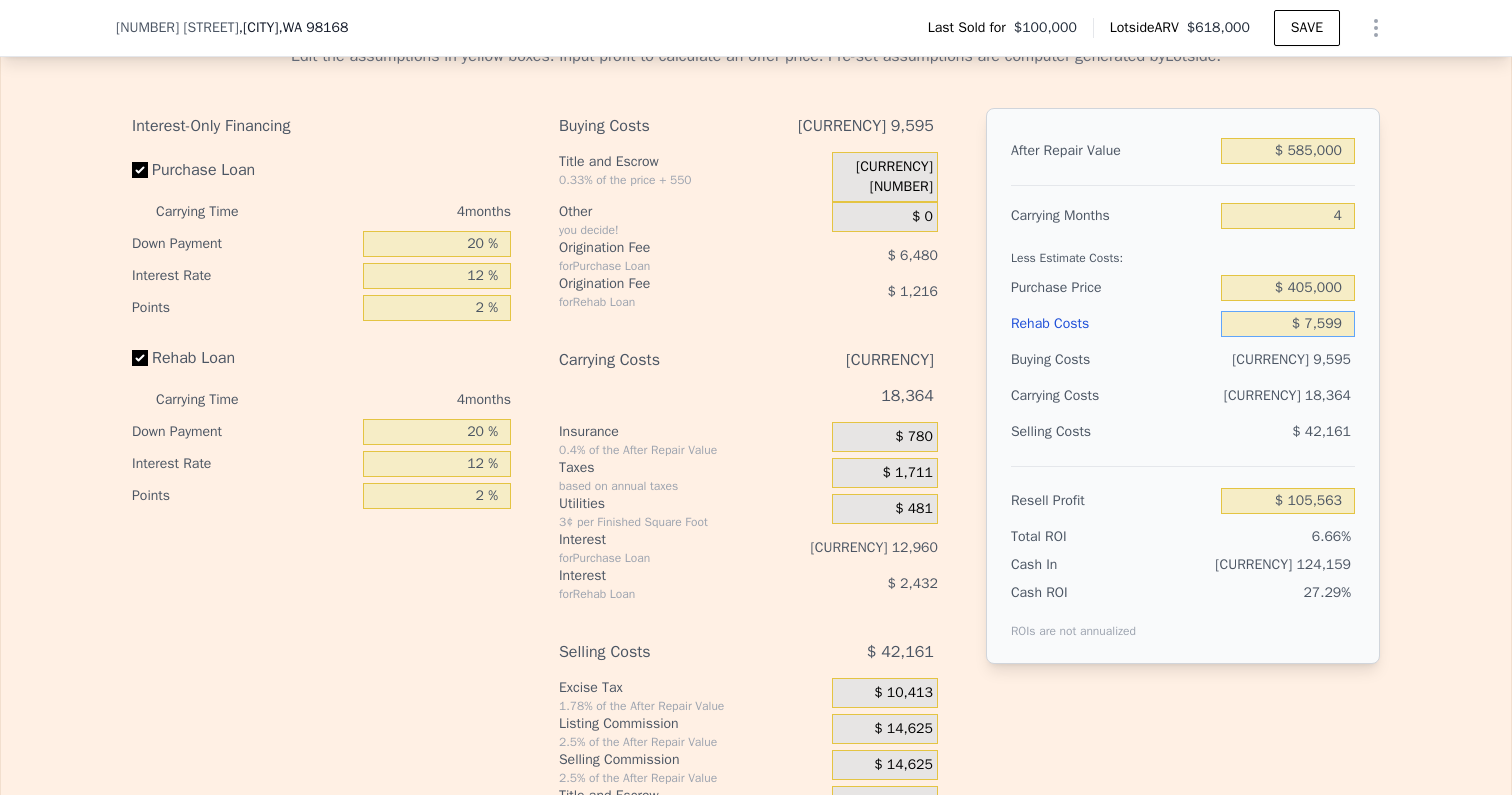 type on "$ 759" 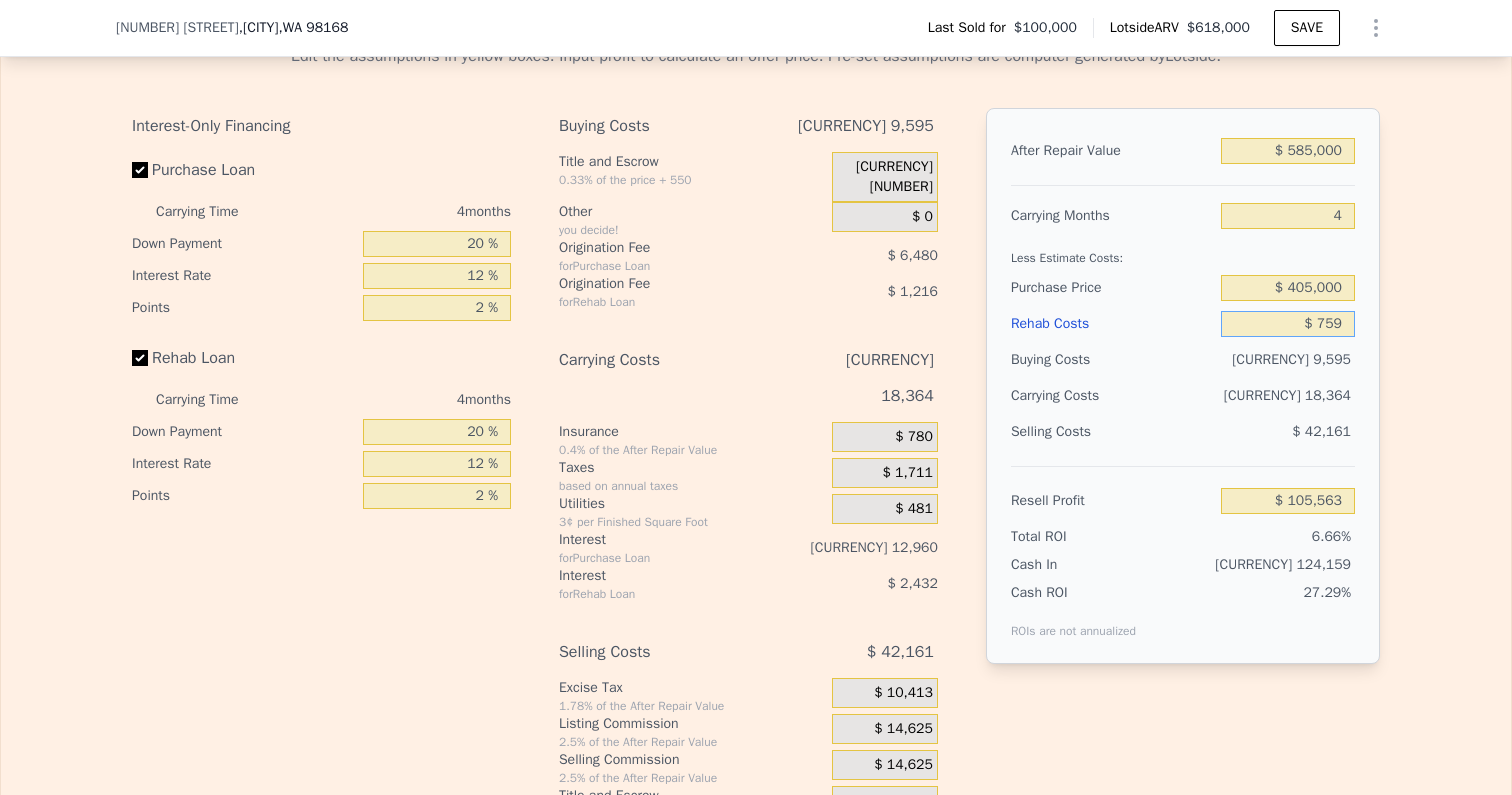 type on "[CURRENCY] 112,733" 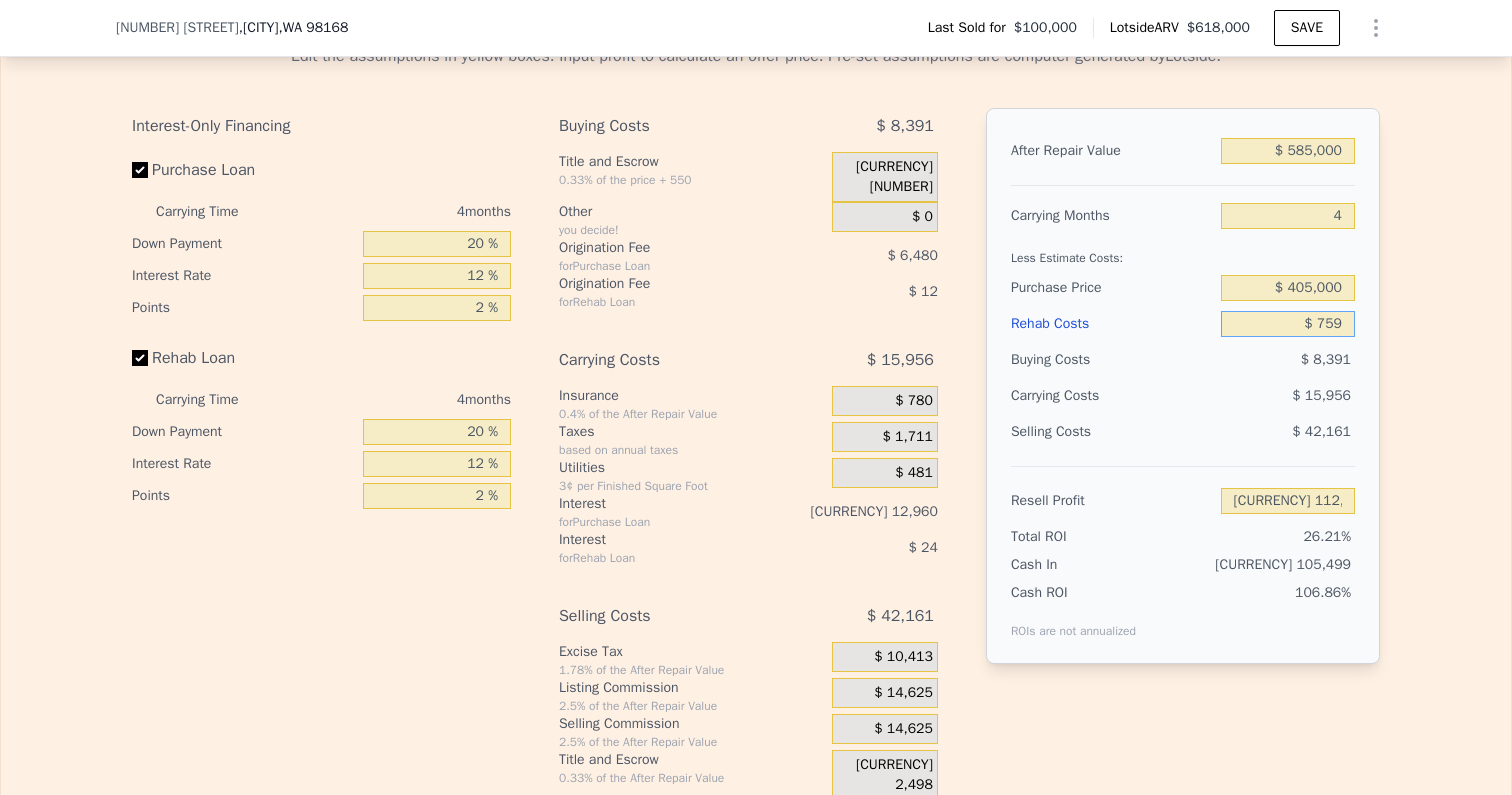 type on "$ 75" 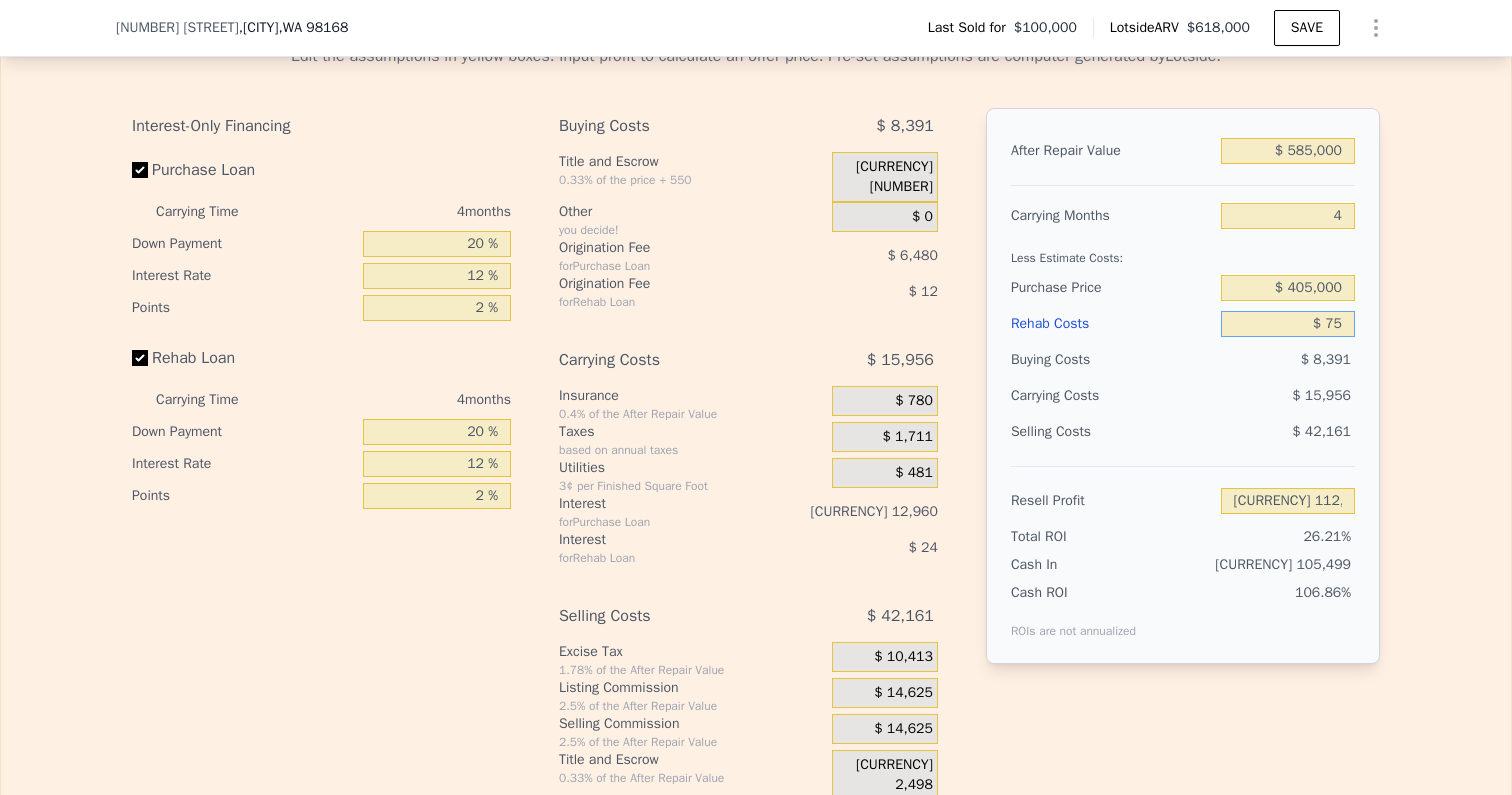 type on "[CURRENCY] 113,448" 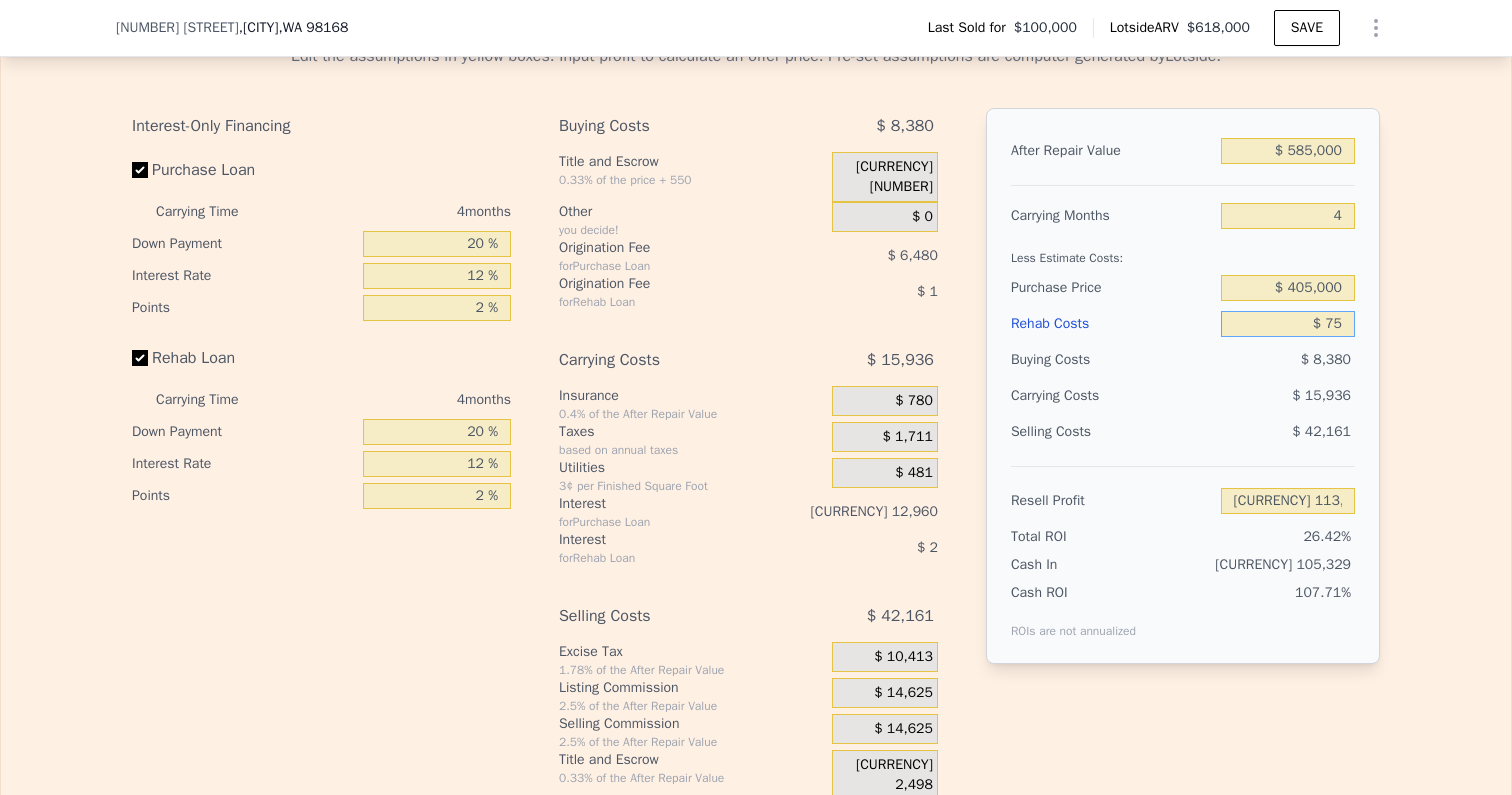 type on "$ 750" 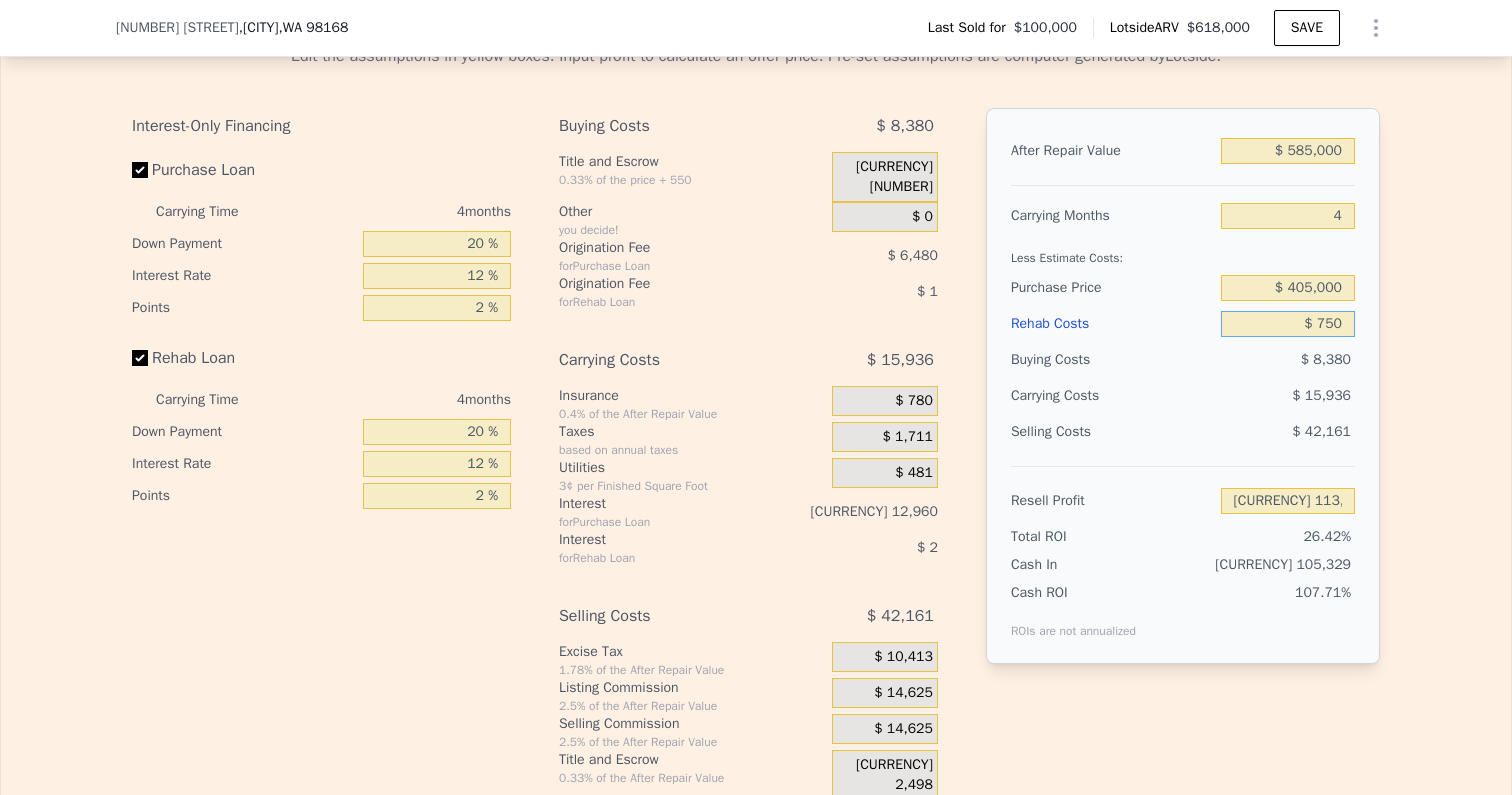 type on "[CURRENCY] 112,742" 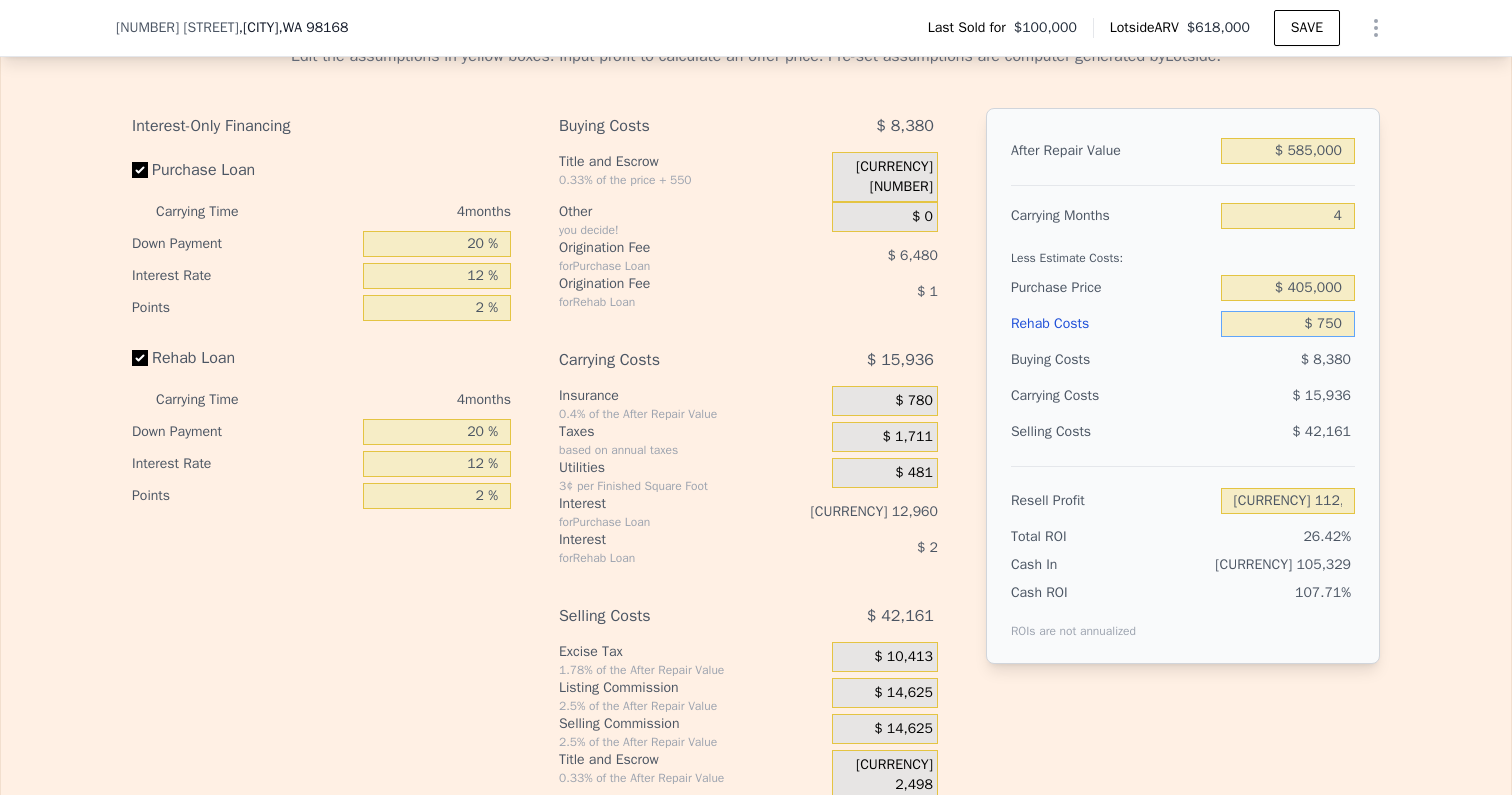 type on "$ 7,500" 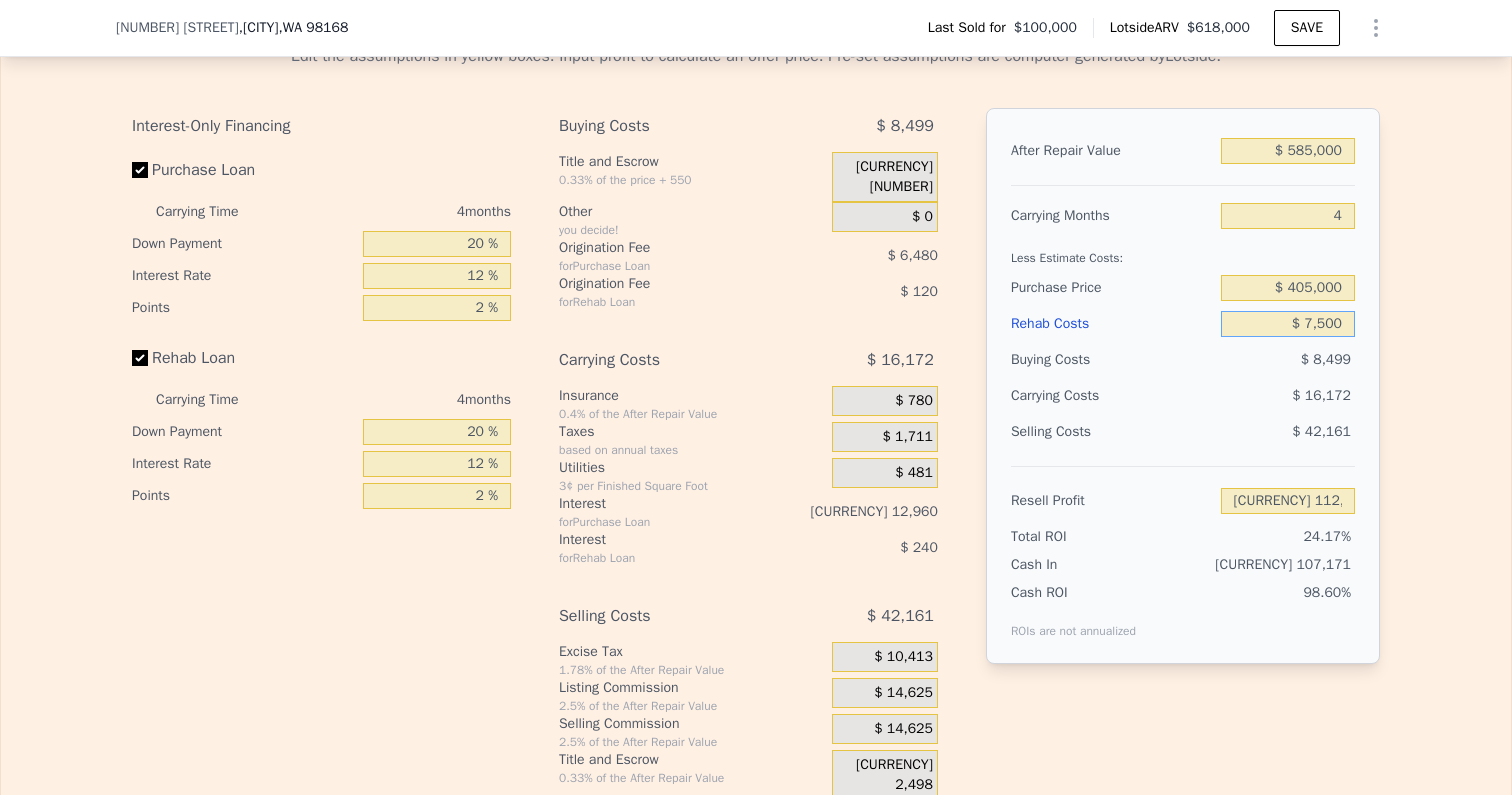 type on "[CURRENCY] 105,668" 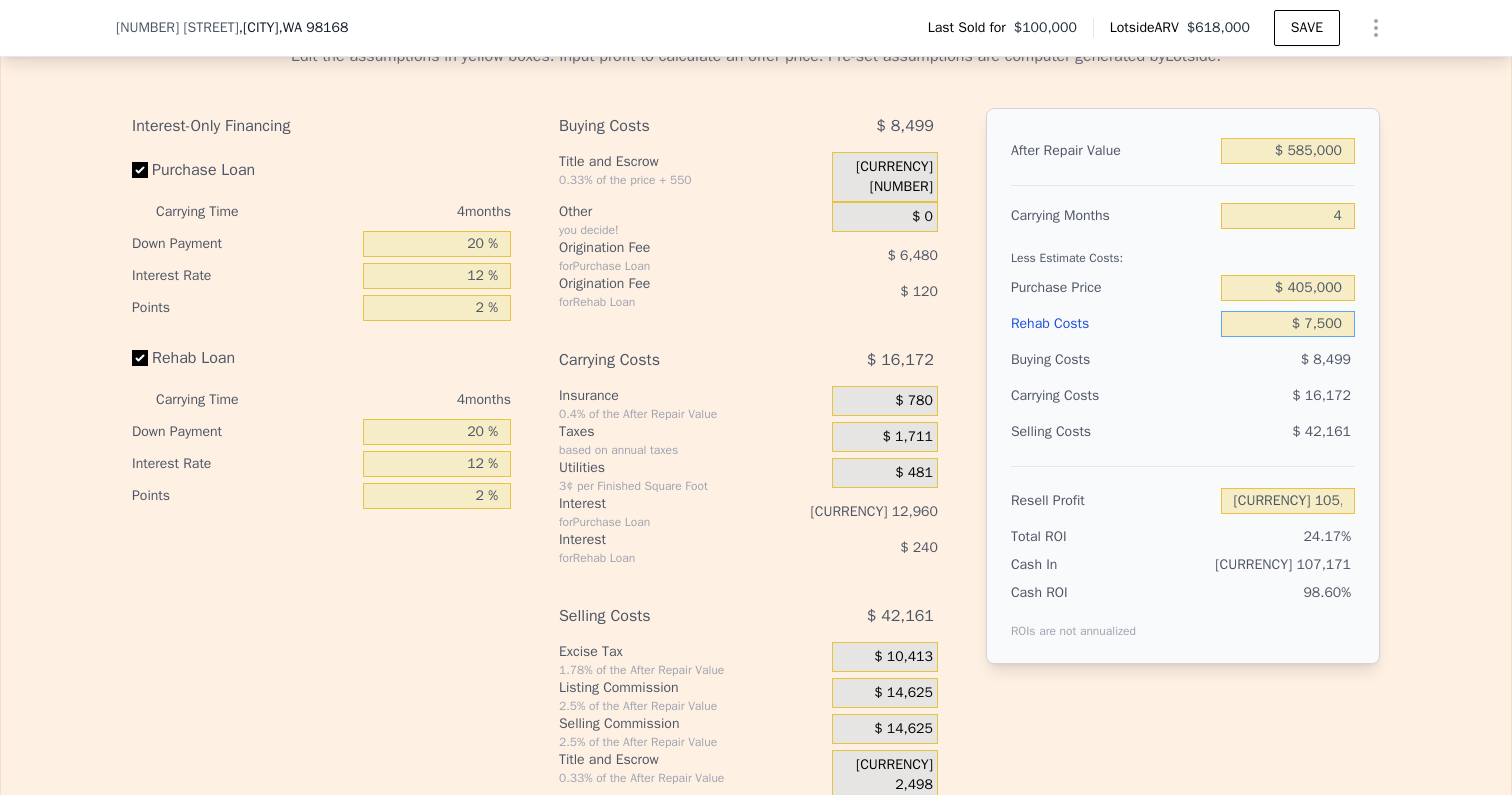 type on "[CURRENCY] 75,000" 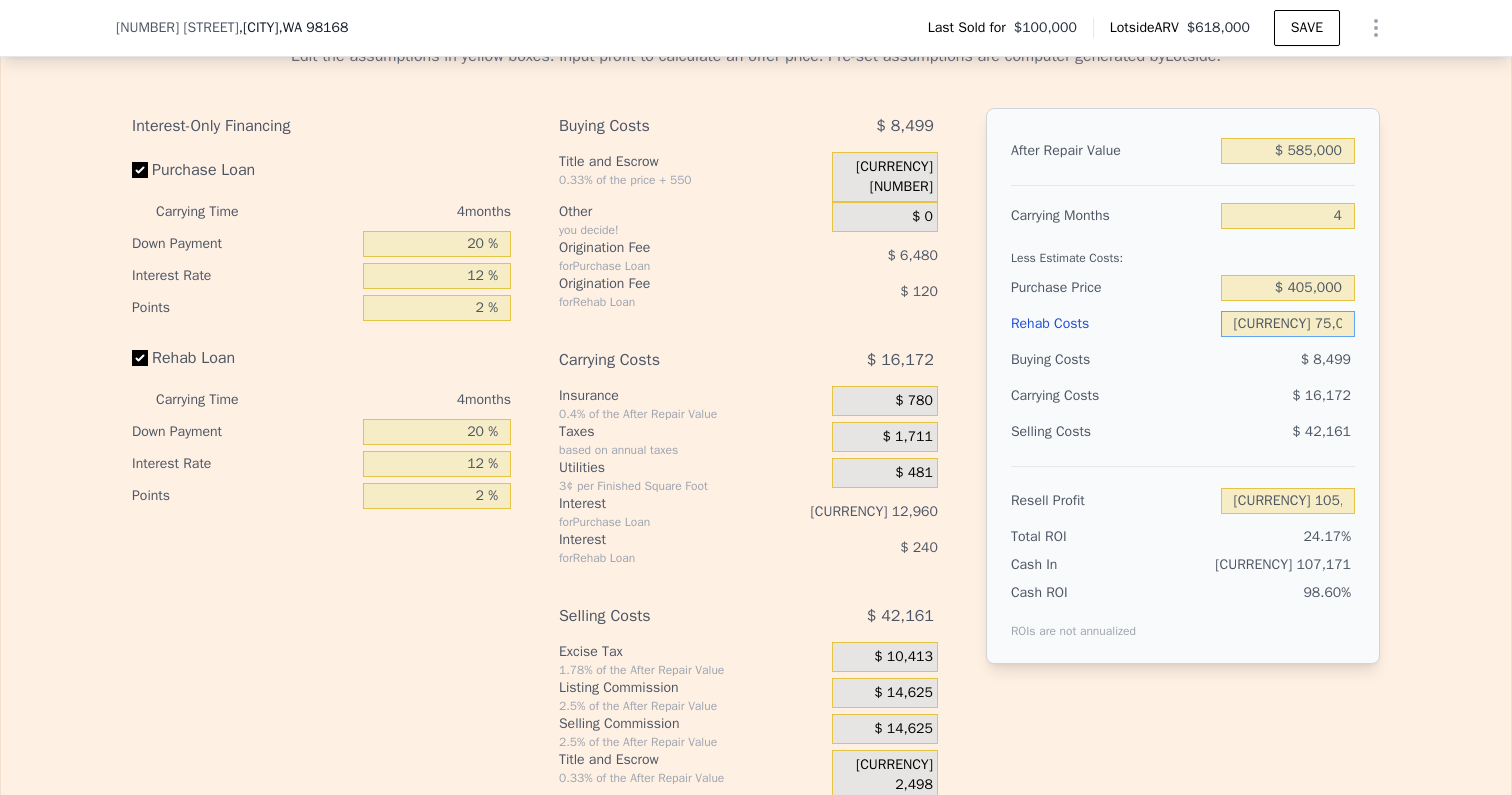 type on "$ 34,928" 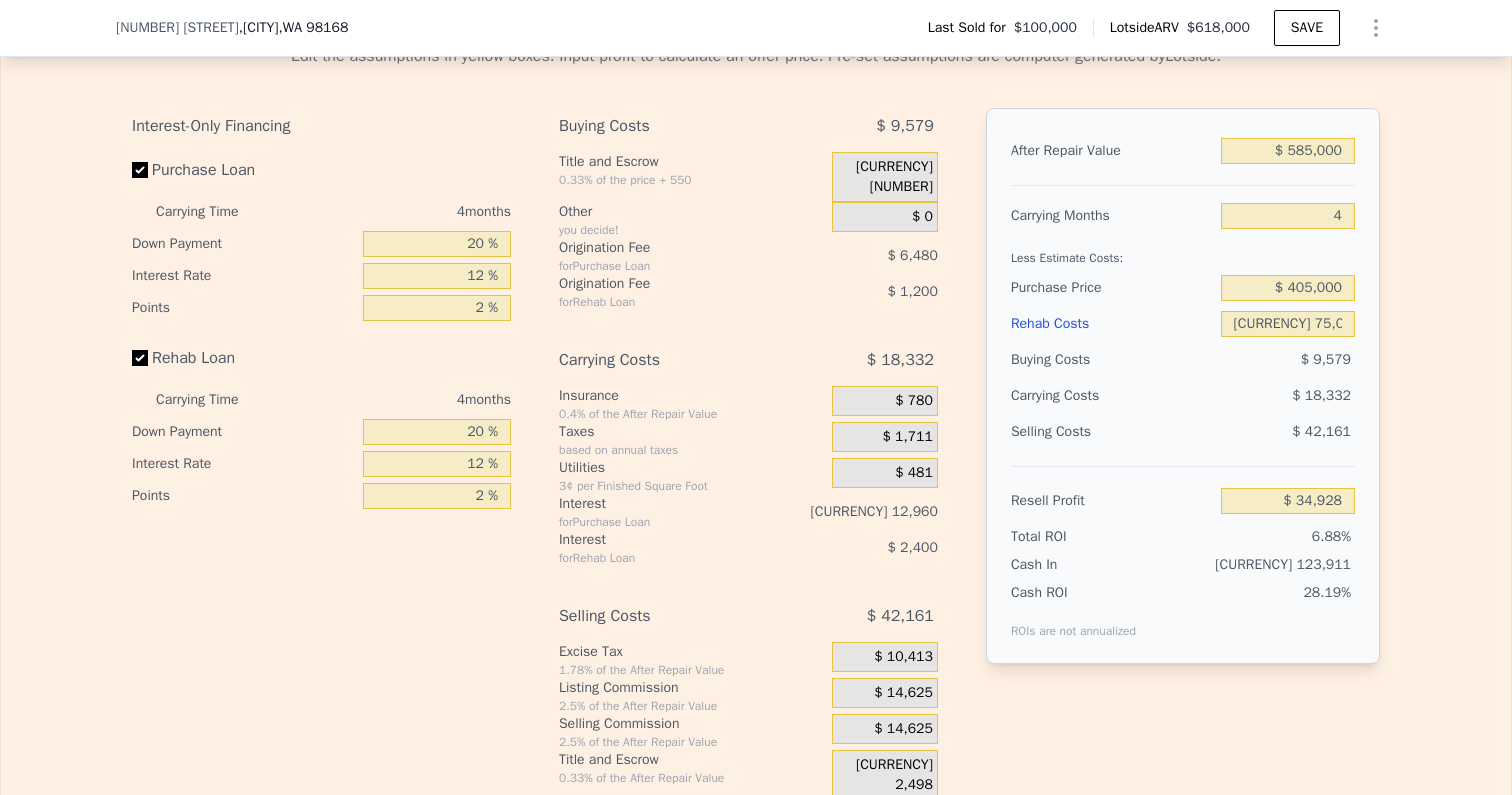 click on "Edit the assumptions in yellow boxes. Input profit to calculate an offer price. Pre-set assumptions are computer generated by Lotside . Interest-Only Financing Purchase Loan Carrying Time 4 months Down Payment 20 % Interest Rate 12 % Points 2 % Rehab Loan Carrying Time 4 months Down Payment 20 % Interest Rate 12 % Points 2 % Buying Costs [CURRENCY] [NUMBER] Title and Escrow 0.33% of the price + 550 [CURRENCY] [NUMBER] Other you decide! [CURRENCY] Origination Fee for Purchase Loan [CURRENCY] Origination Fee for Rehab Loan [CURRENCY] Carrying Costs [CURRENCY] Insurance 0.4% of the After Repair Value [CURRENCY] Taxes based on annual taxes [CURRENCY] Utilities 3¢ per Finished Square Foot [CURRENCY] Interest for Purchase Loan [CURRENCY] Interest for Rehab Loan [CURRENCY] Selling Costs [CURRENCY] Excise Tax 1.78% of the After Repair Value [CURRENCY] Listing Commission 2.5% of the After Repair Value [CURRENCY] Selling Commission 2.5% of the After Repair Value [CURRENCY] Title and Escrow 0.33% of the After Repair Value [CURRENCY] After Repair Value [CURRENCY] Carrying Months 4" at bounding box center (756, 414) 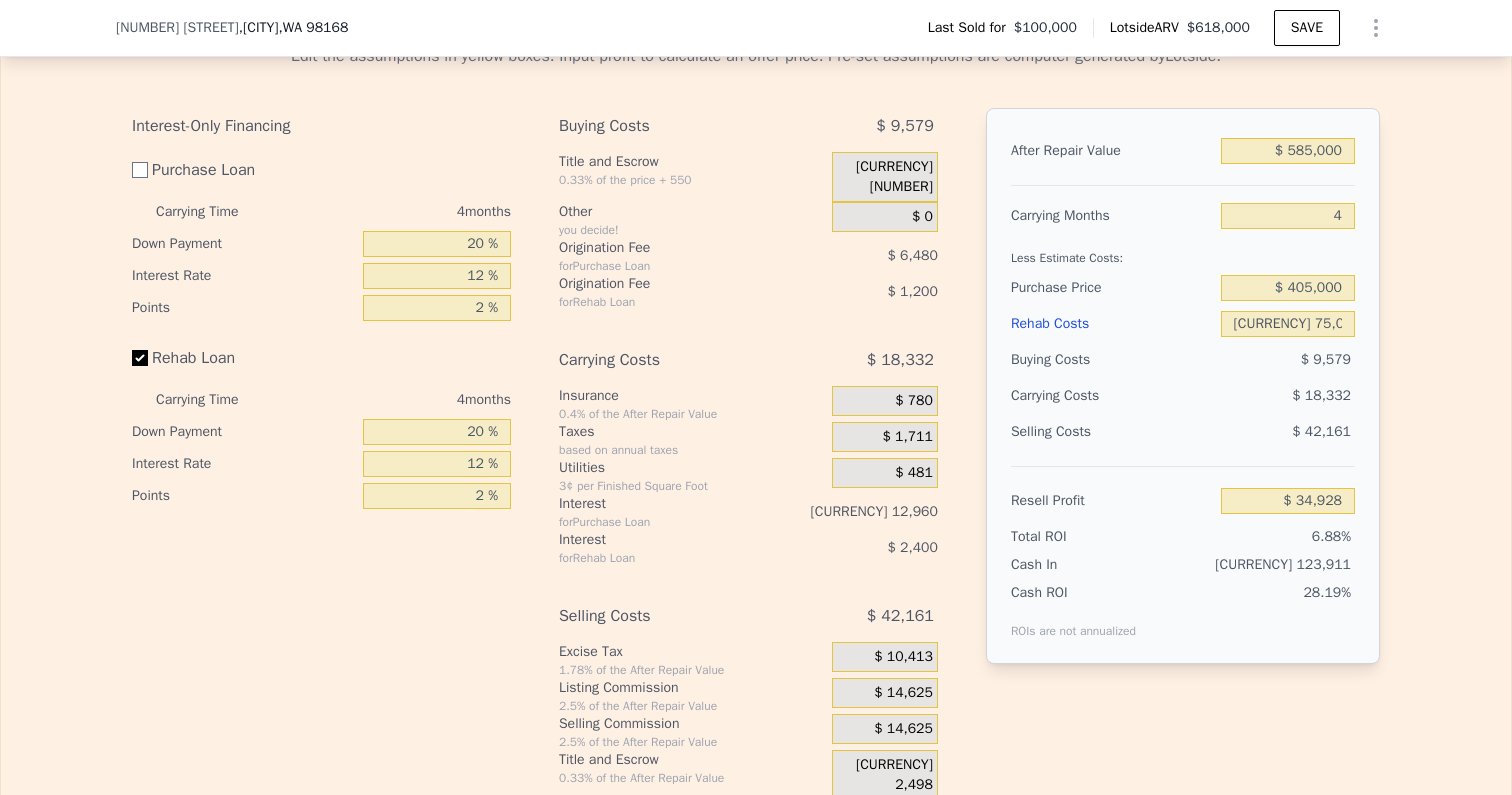 checkbox on "false" 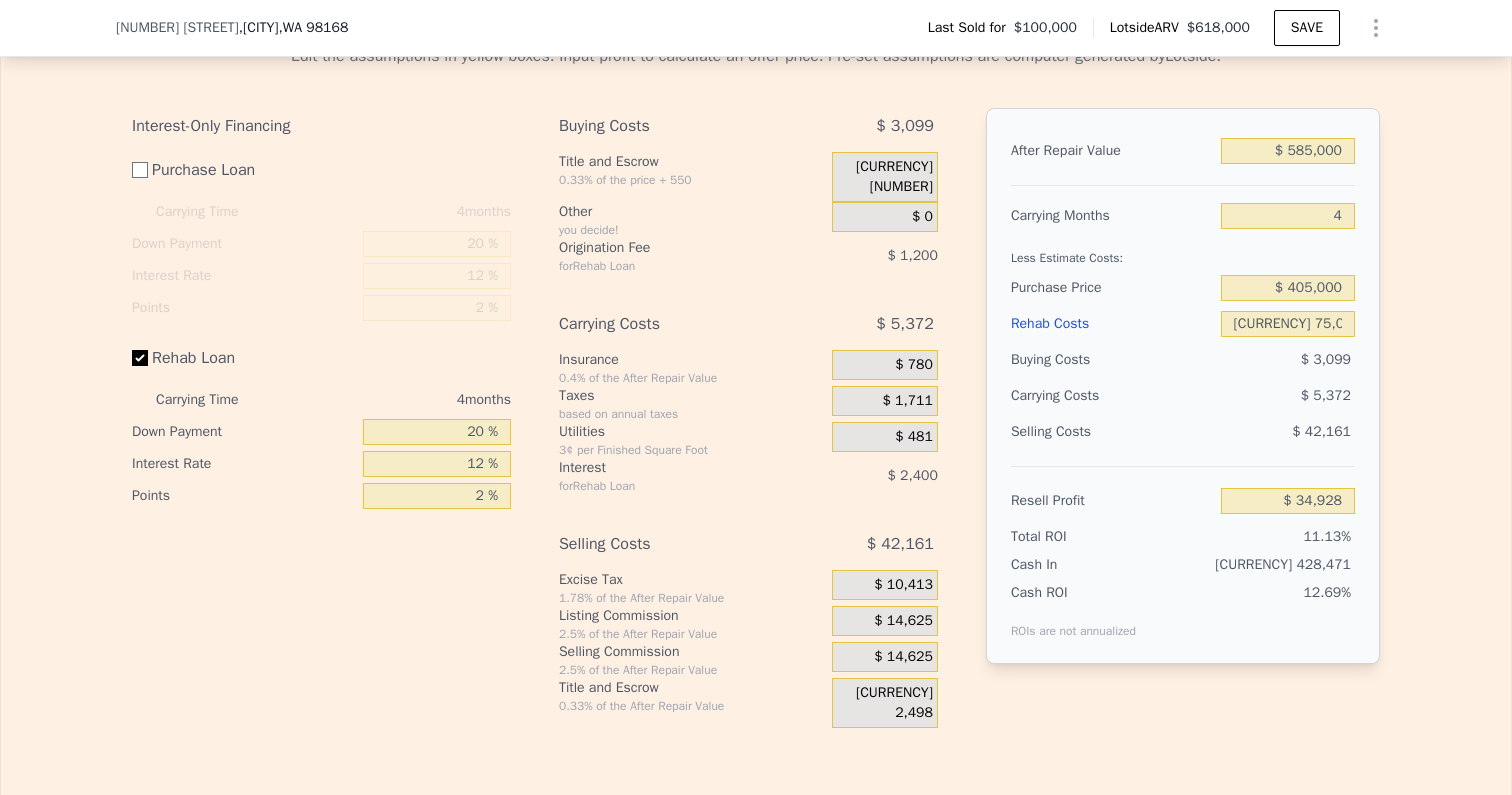 type on "[CURRENCY] 54,368" 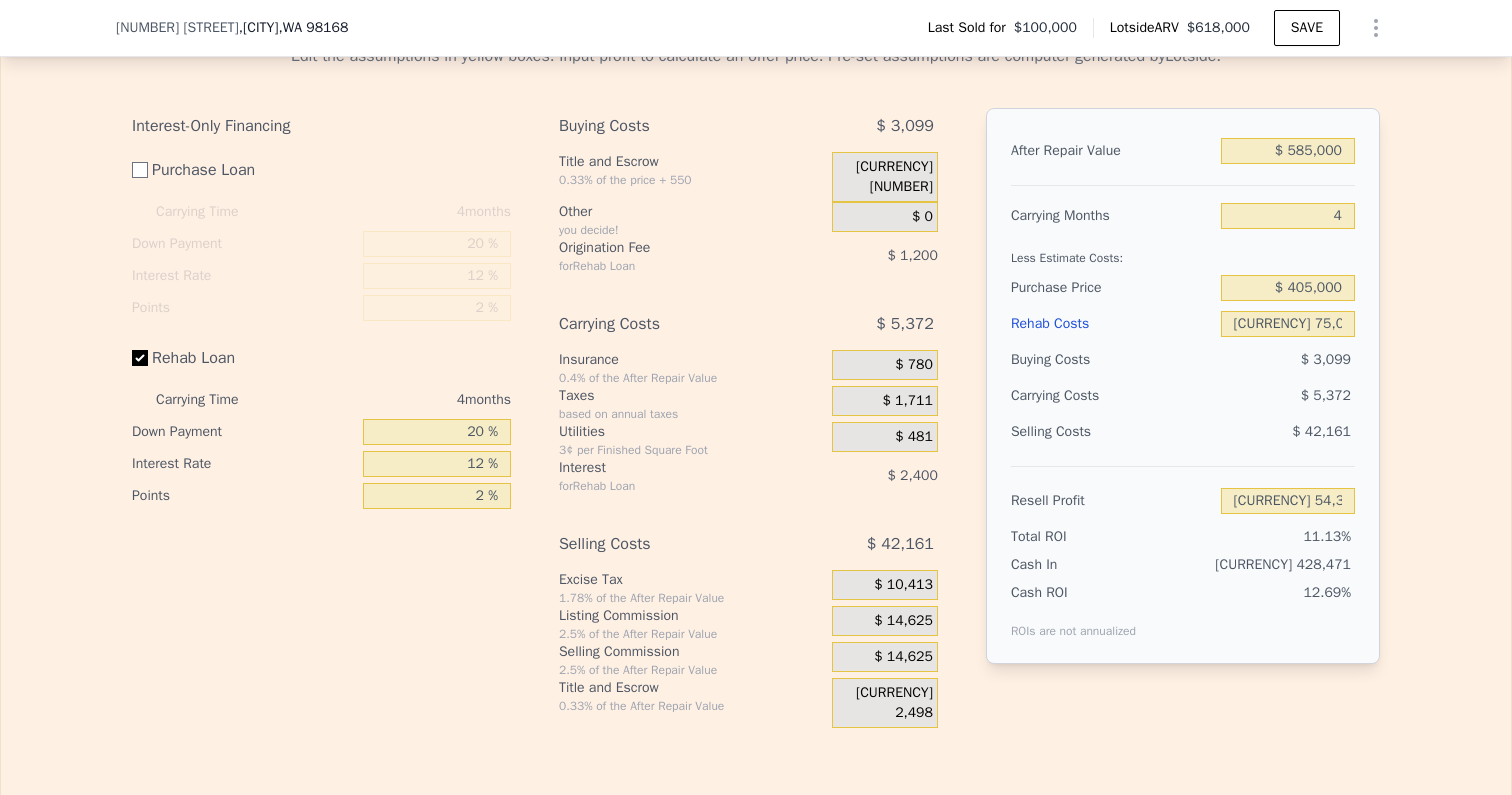 click on "Rehab Loan" at bounding box center [140, 358] 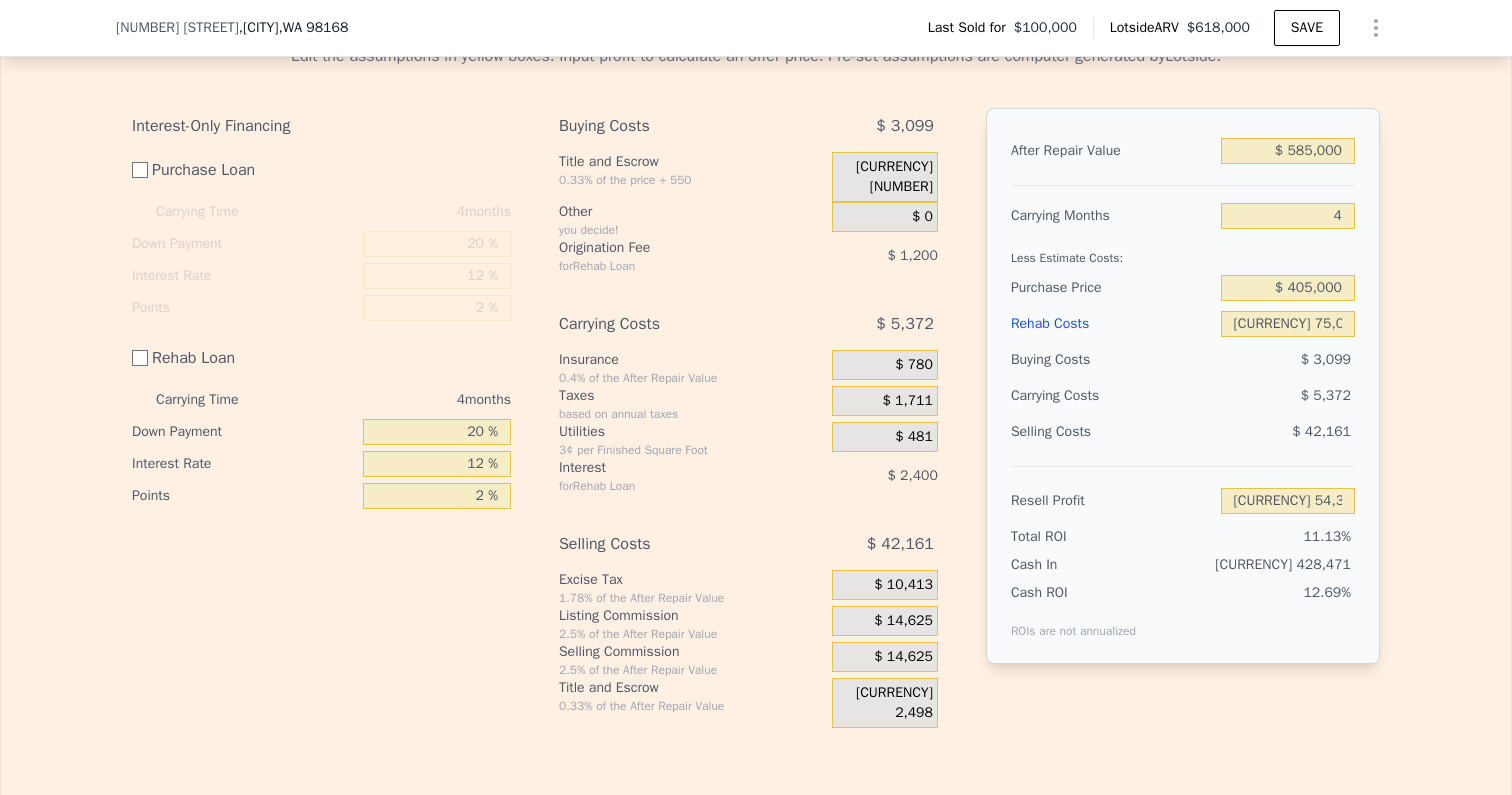 checkbox on "false" 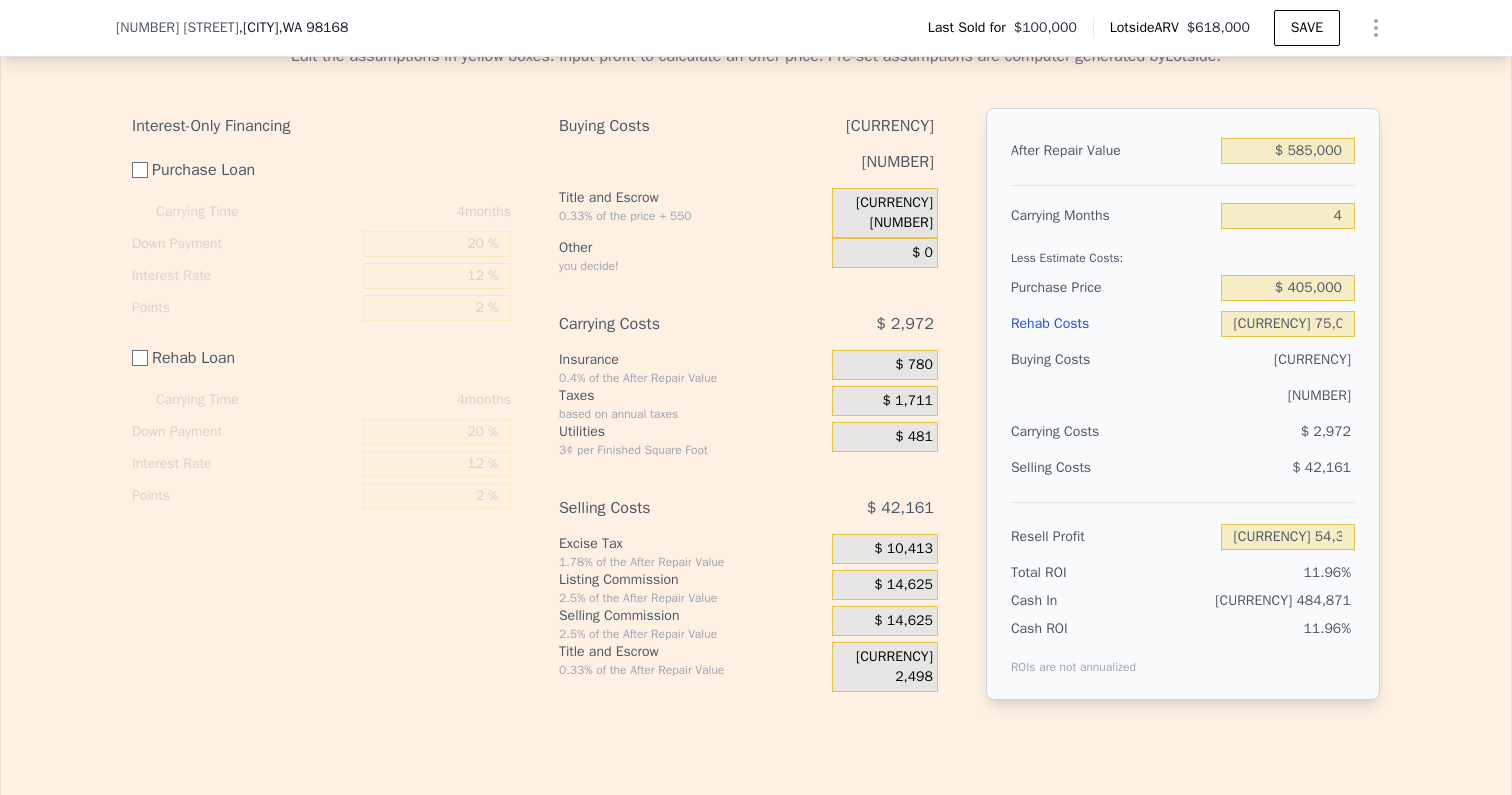 type on "[CURRENCY] 57,968" 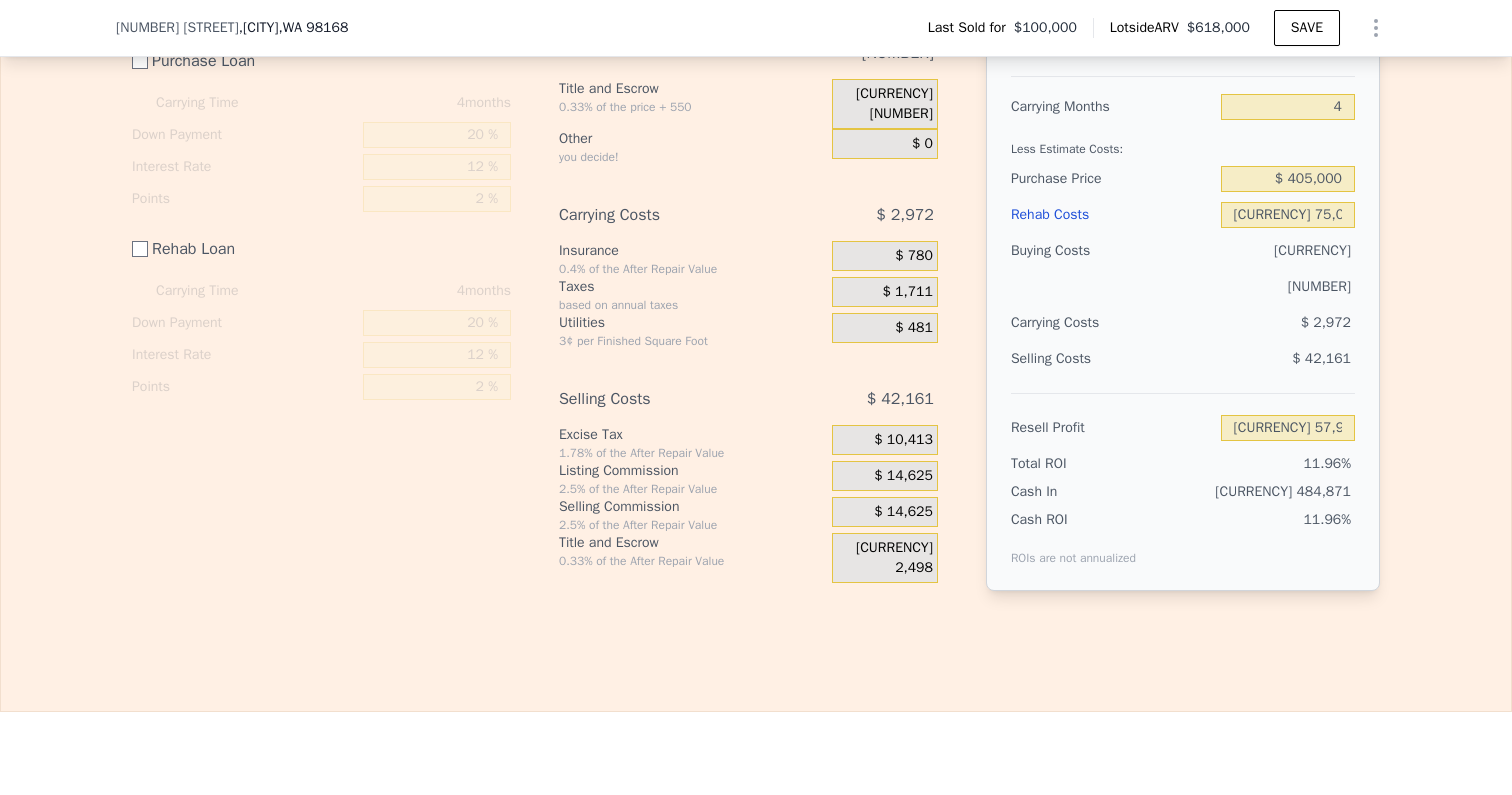 scroll, scrollTop: 2974, scrollLeft: 0, axis: vertical 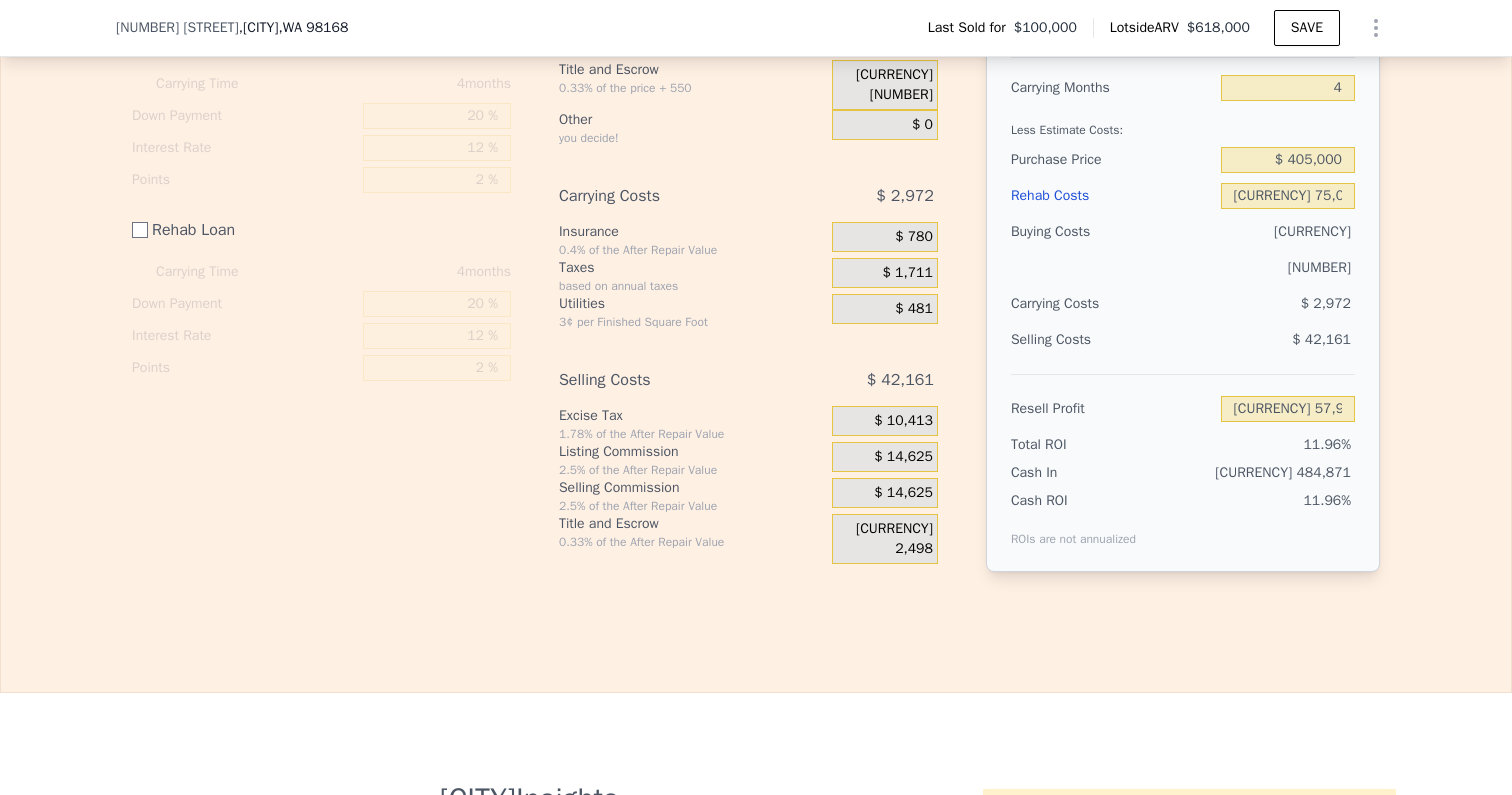 click on "$ 14,625" at bounding box center (903, 457) 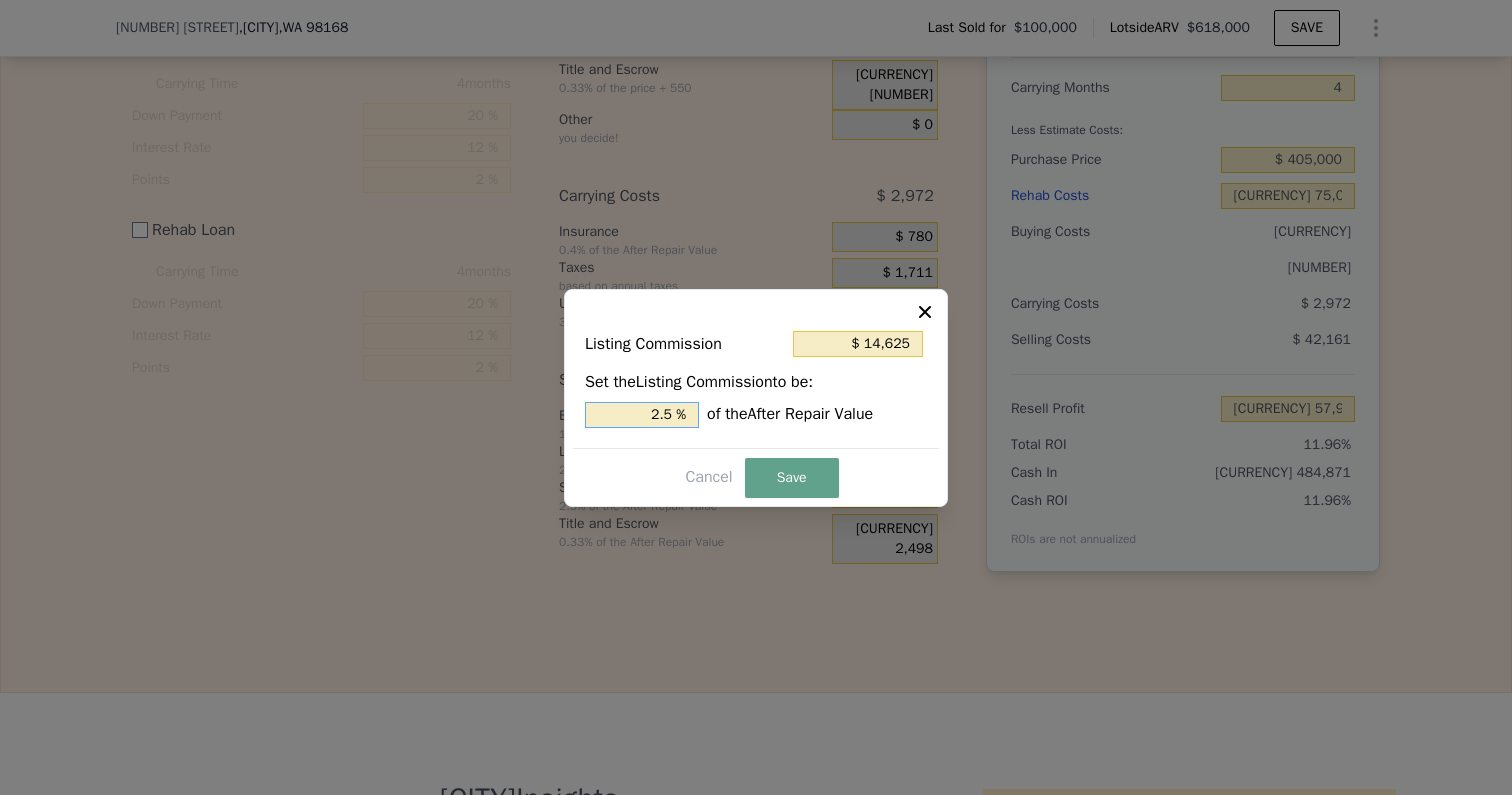 drag, startPoint x: 633, startPoint y: 407, endPoint x: 677, endPoint y: 407, distance: 44 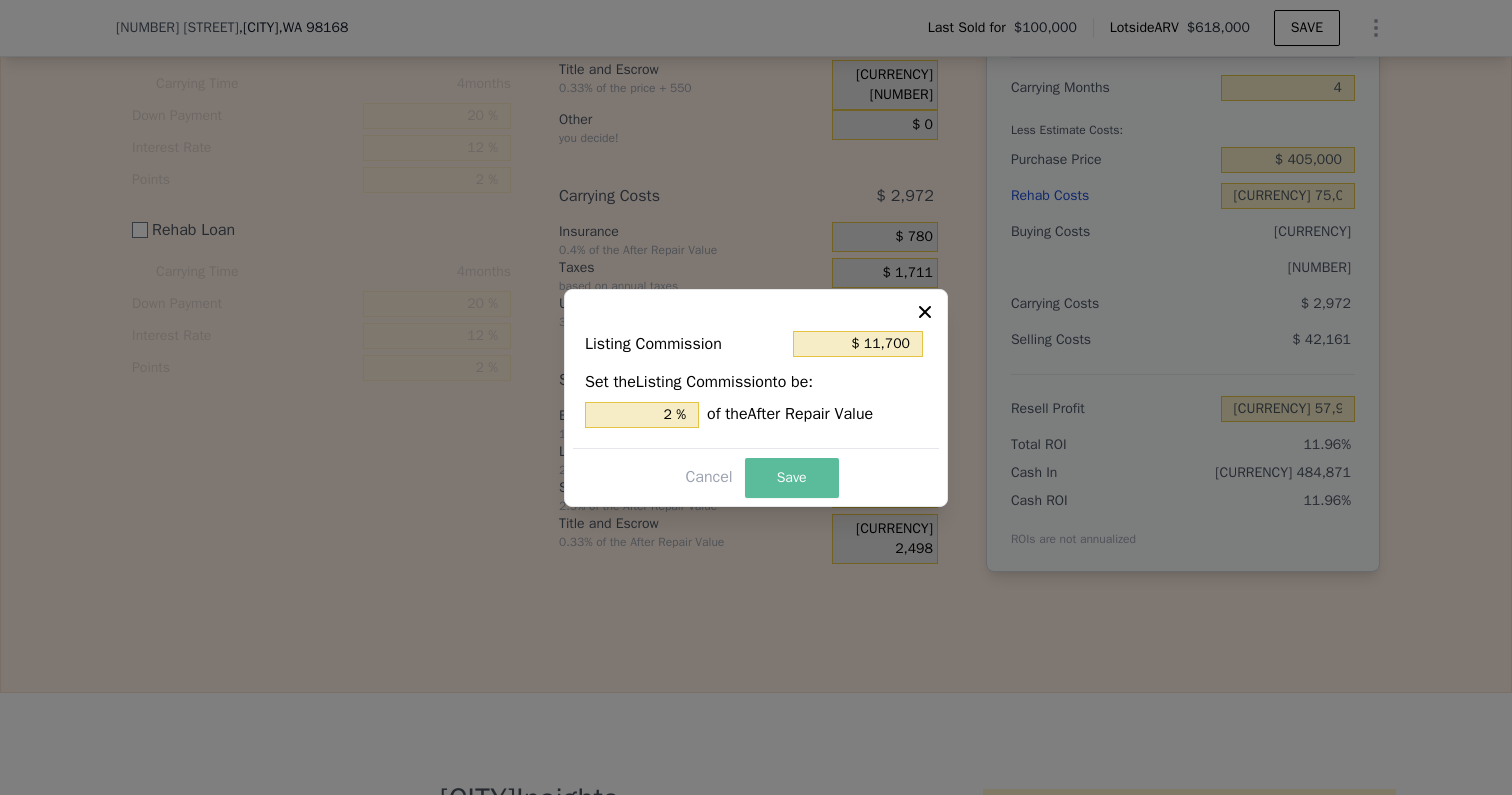 click on "Save" at bounding box center [792, 478] 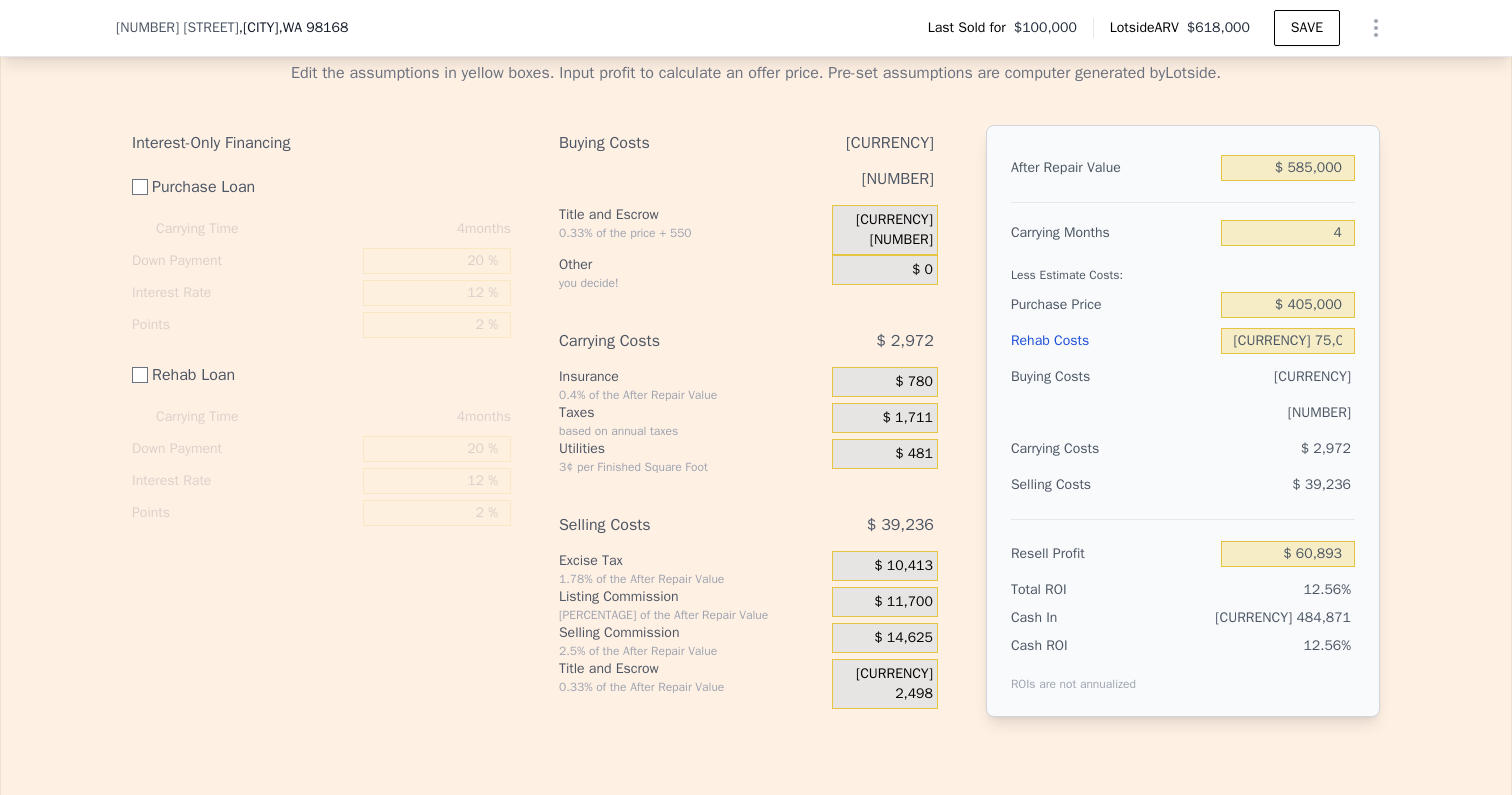 scroll, scrollTop: 2788, scrollLeft: 0, axis: vertical 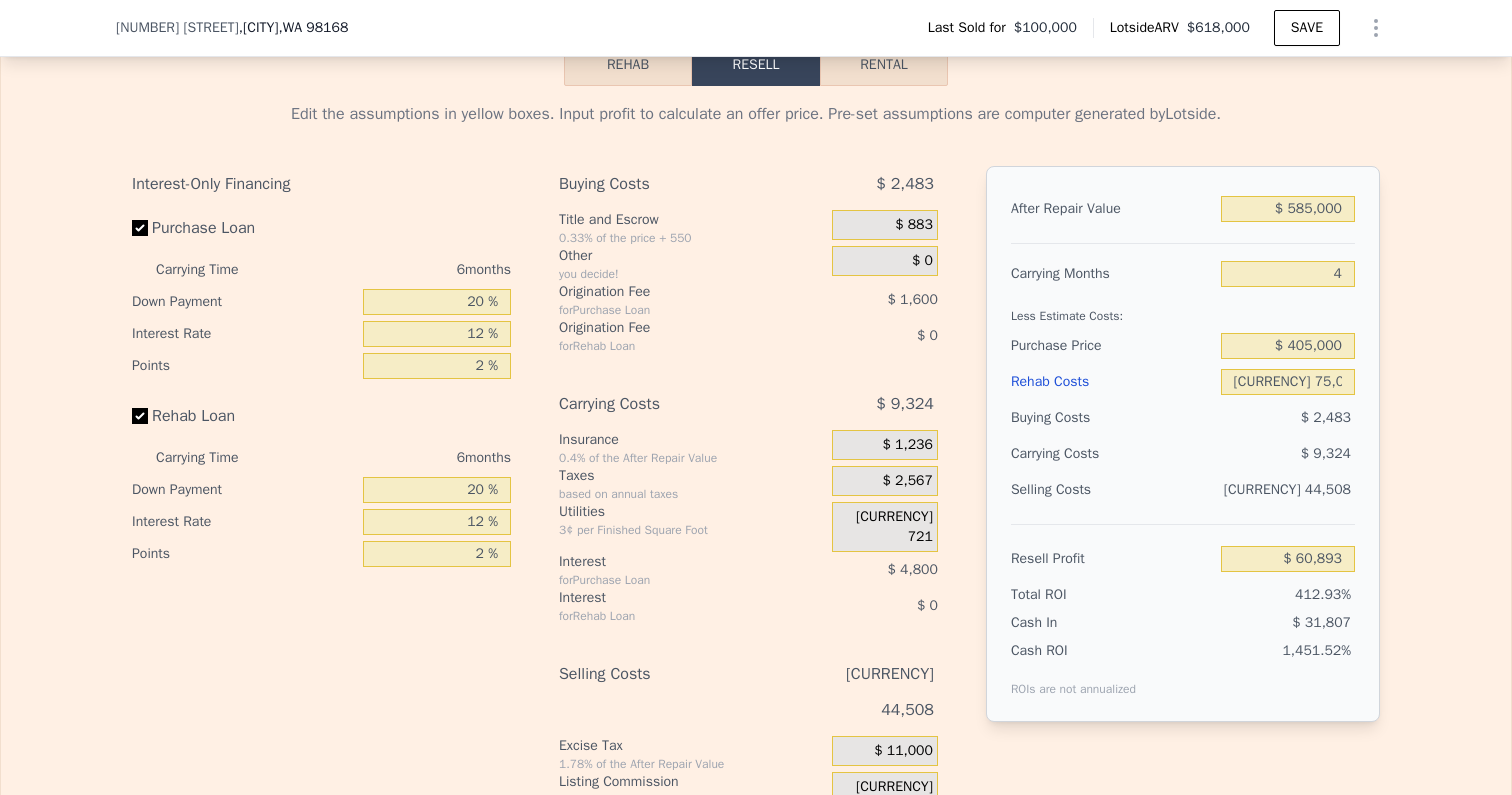 checkbox on "true" 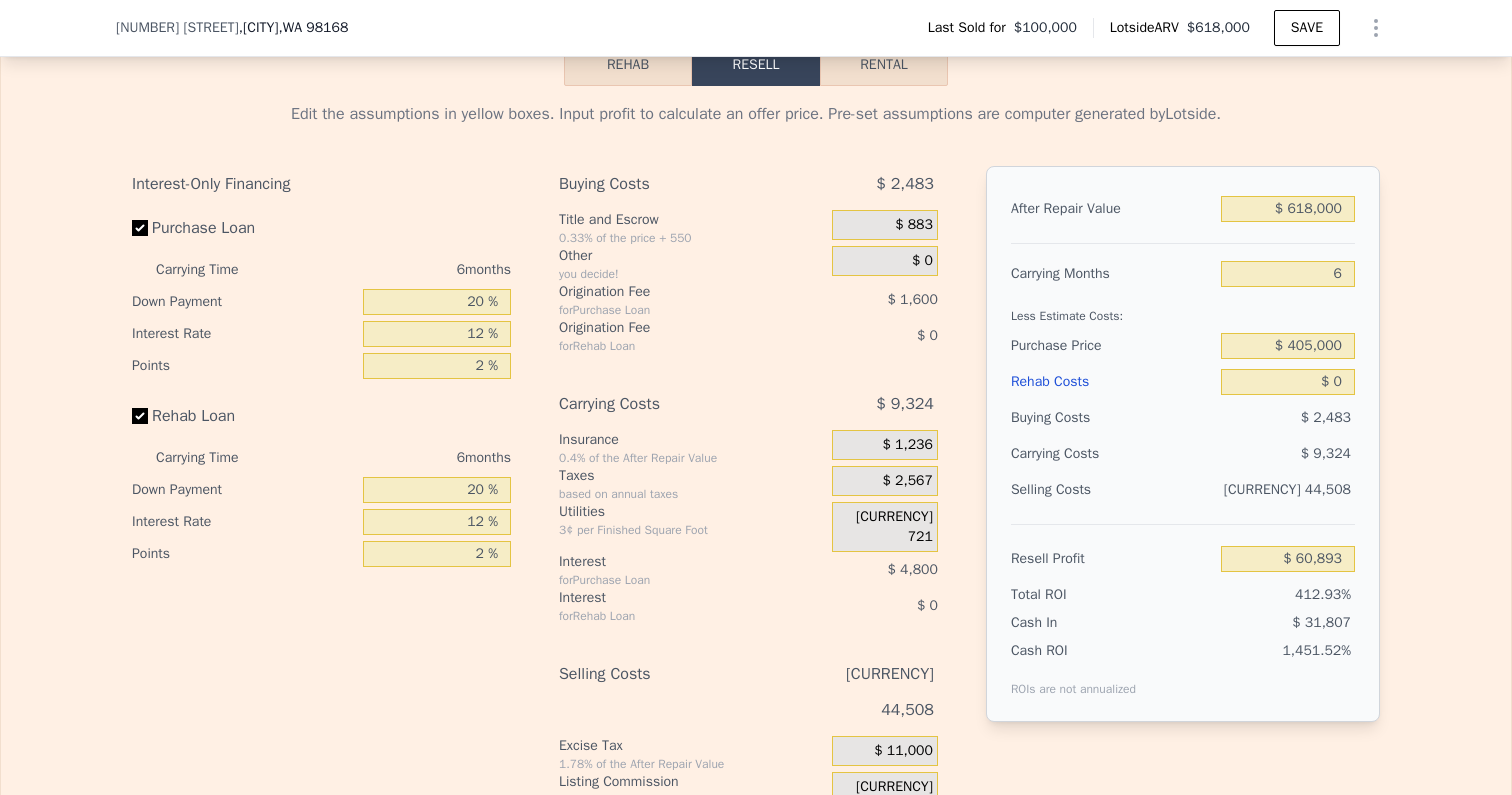 type on "[CURRENCY] 461,685" 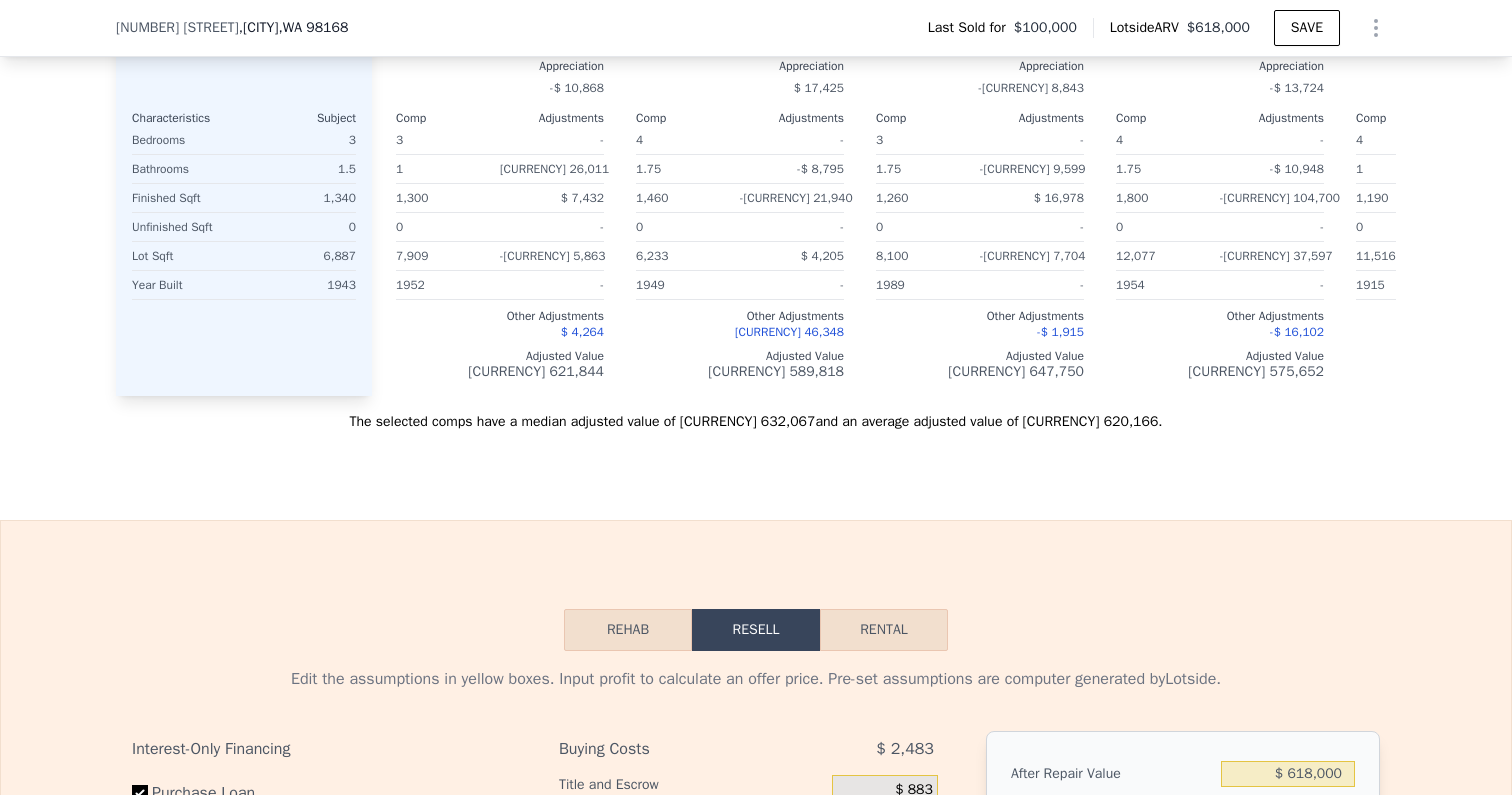 scroll, scrollTop: 2139, scrollLeft: 0, axis: vertical 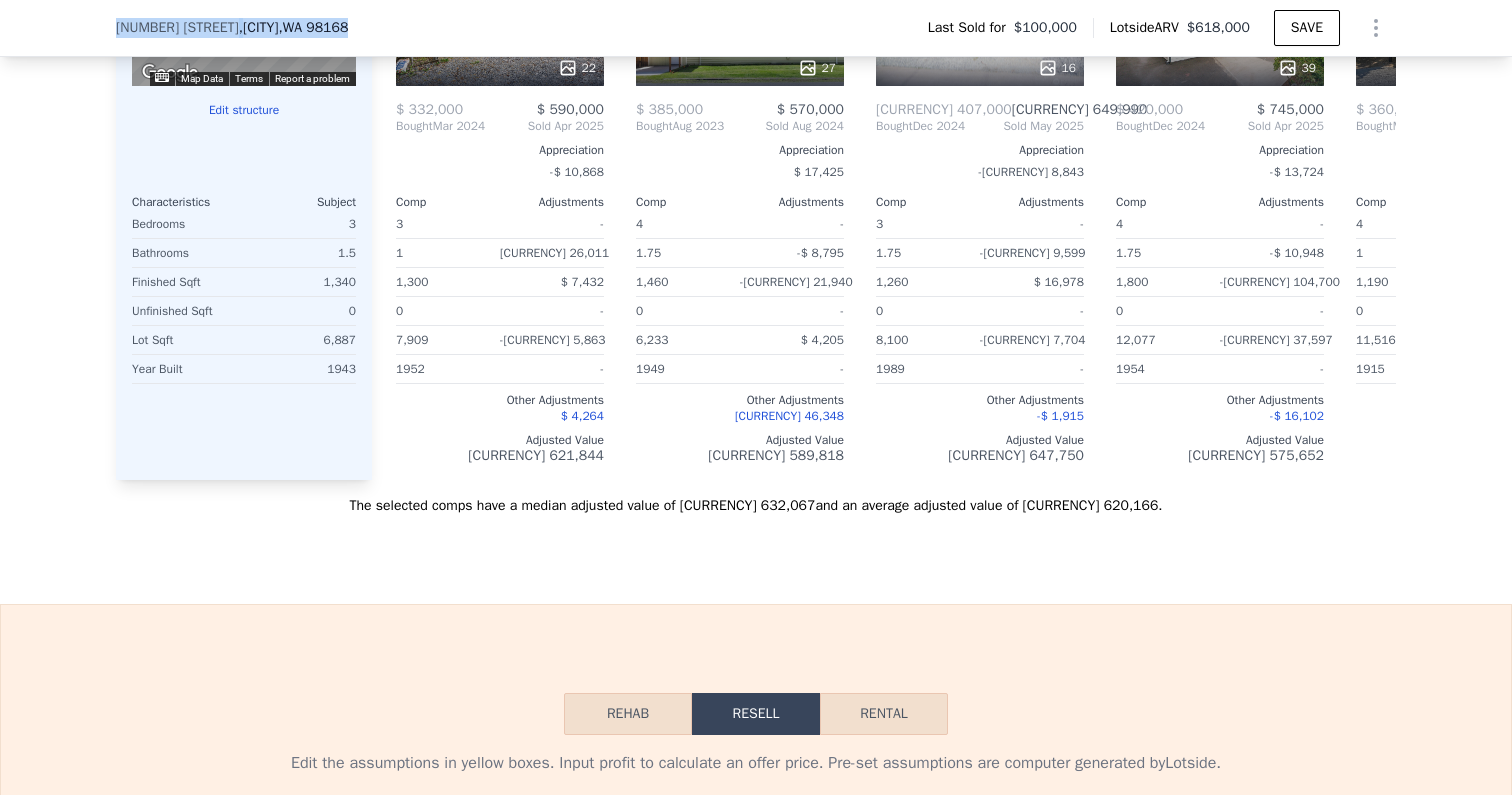 drag, startPoint x: 113, startPoint y: 29, endPoint x: 362, endPoint y: 31, distance: 249.00803 